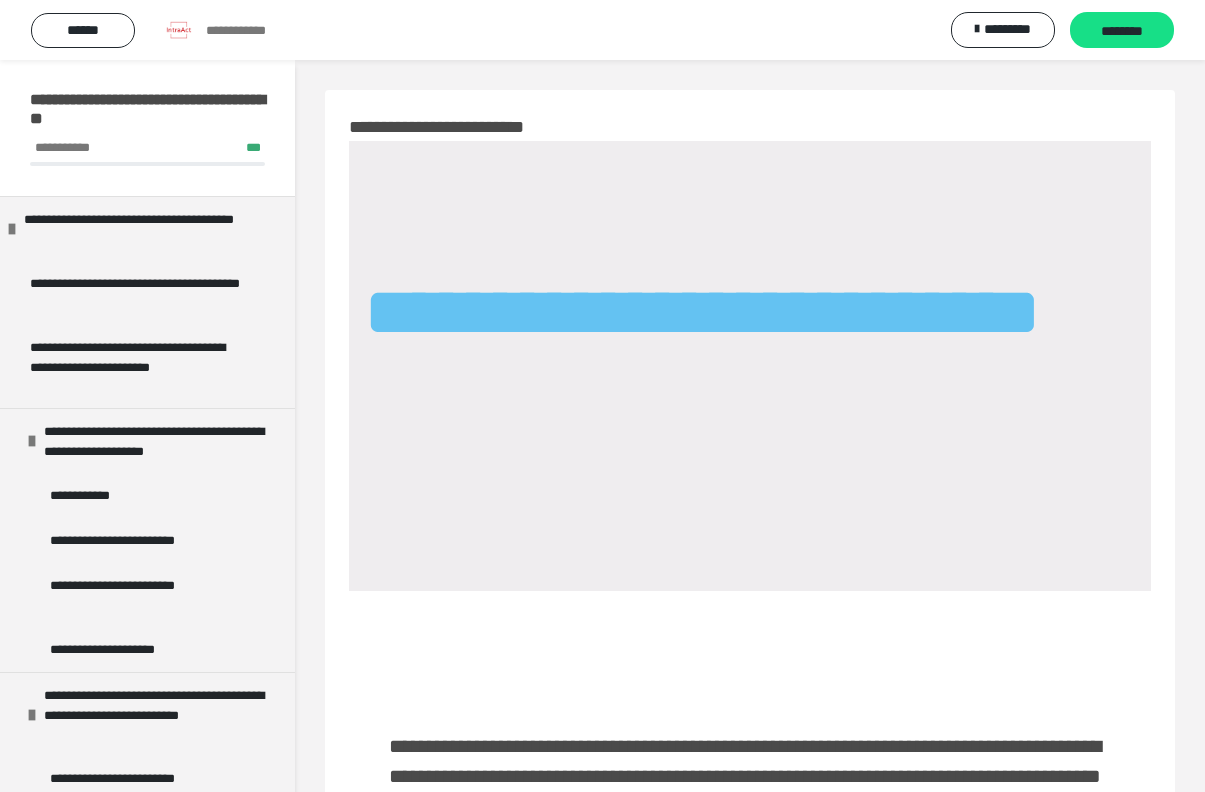 scroll, scrollTop: 1279, scrollLeft: 0, axis: vertical 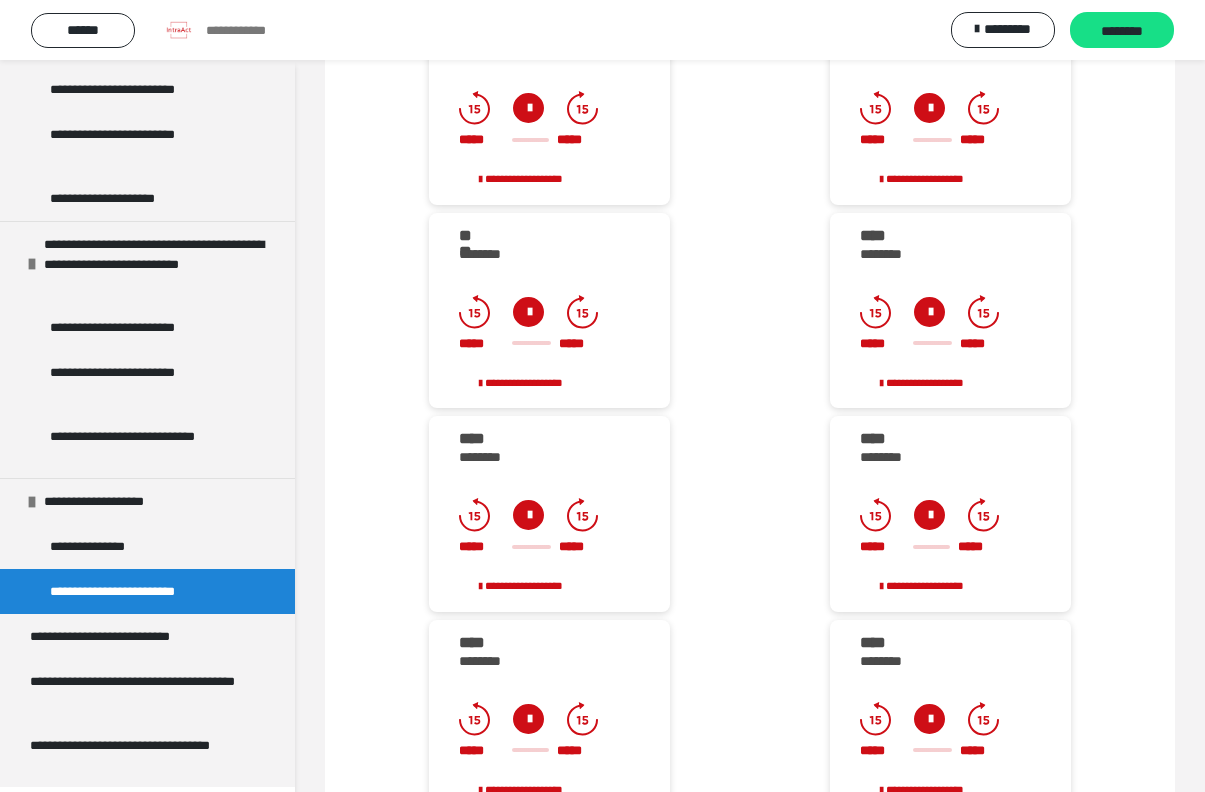 click at bounding box center (528, 108) 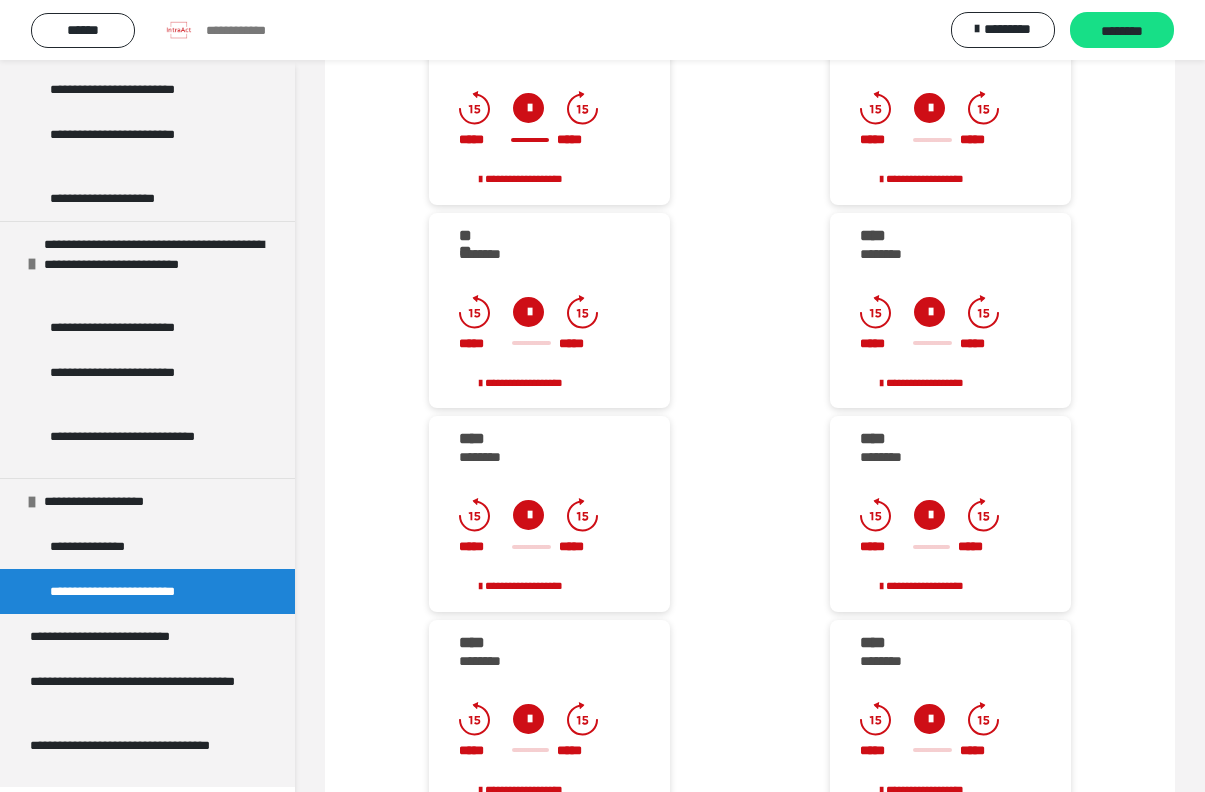 click at bounding box center [528, 108] 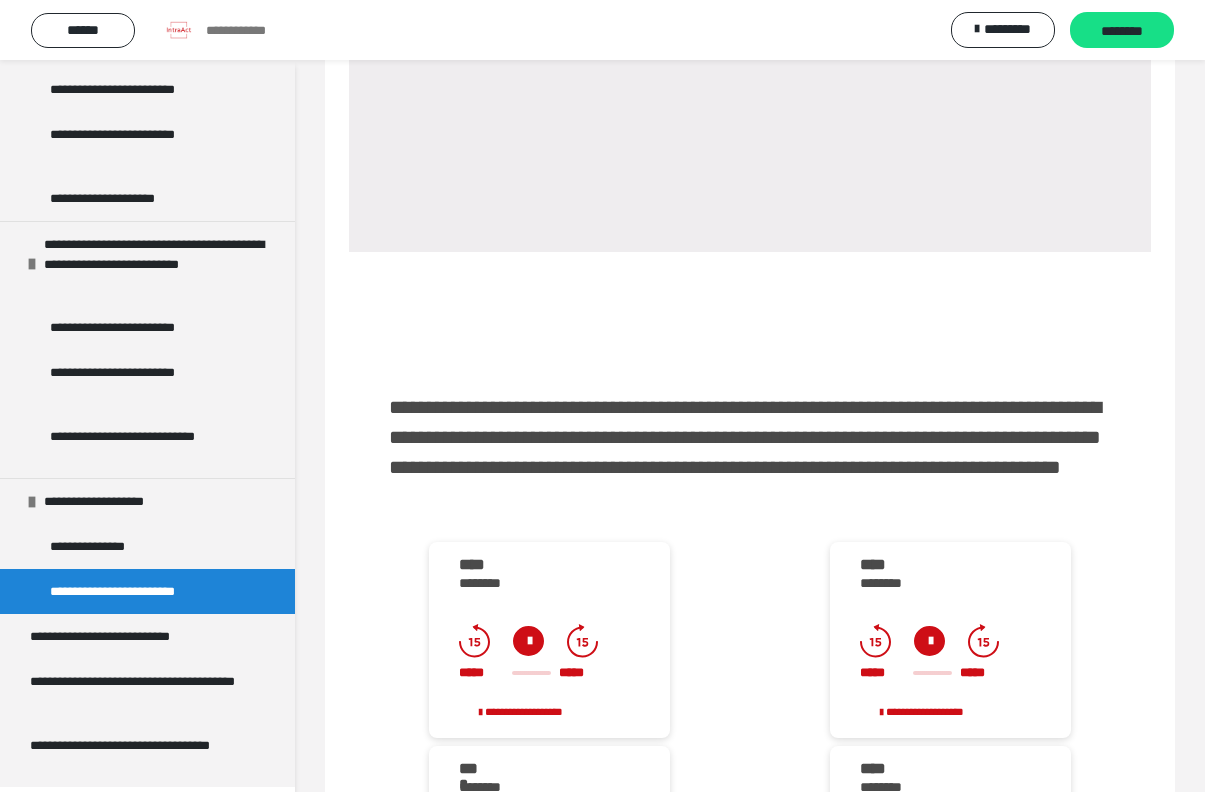 scroll, scrollTop: 340, scrollLeft: 0, axis: vertical 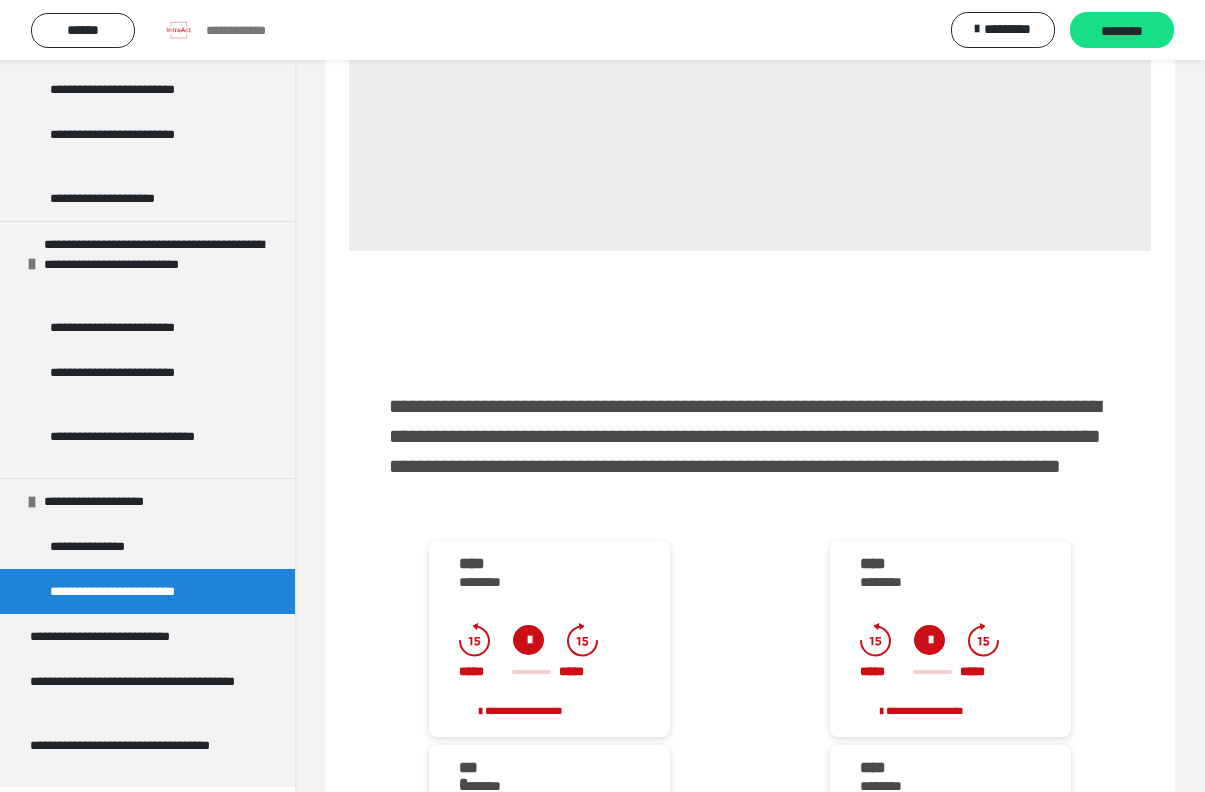 click at bounding box center (528, 640) 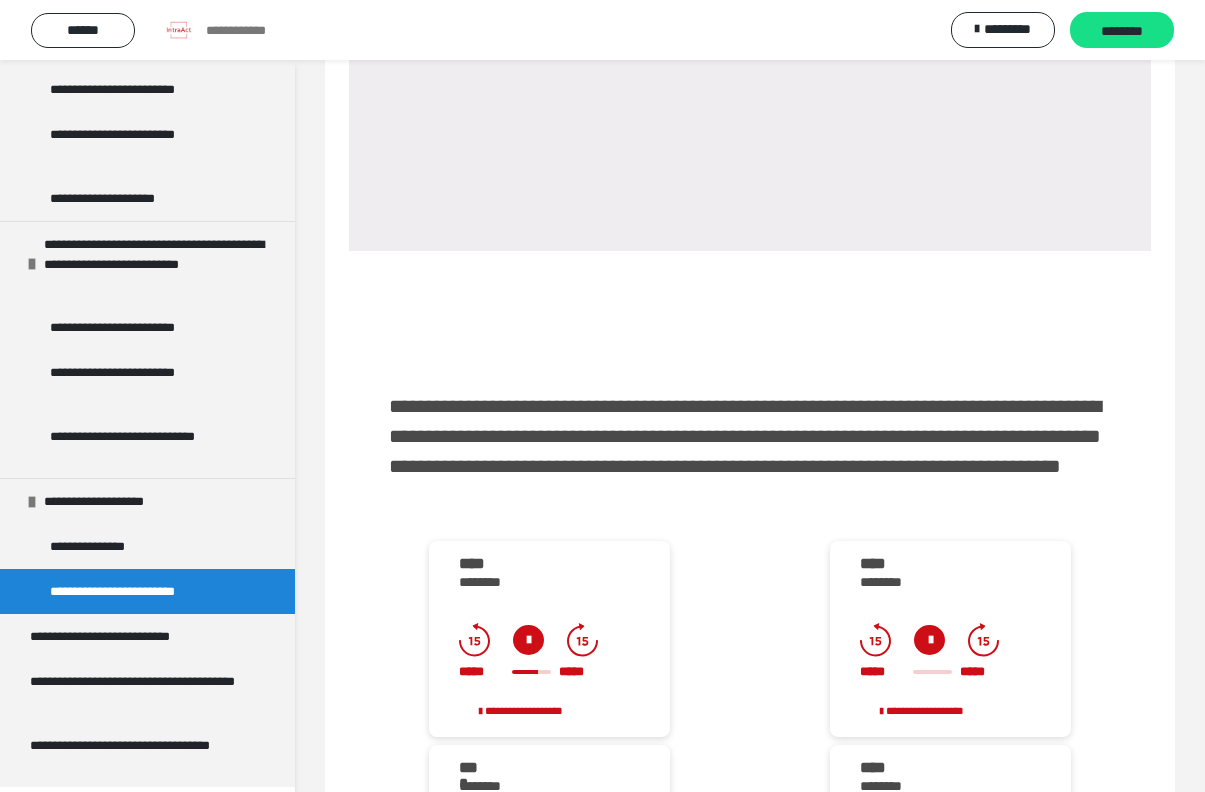click at bounding box center [528, 640] 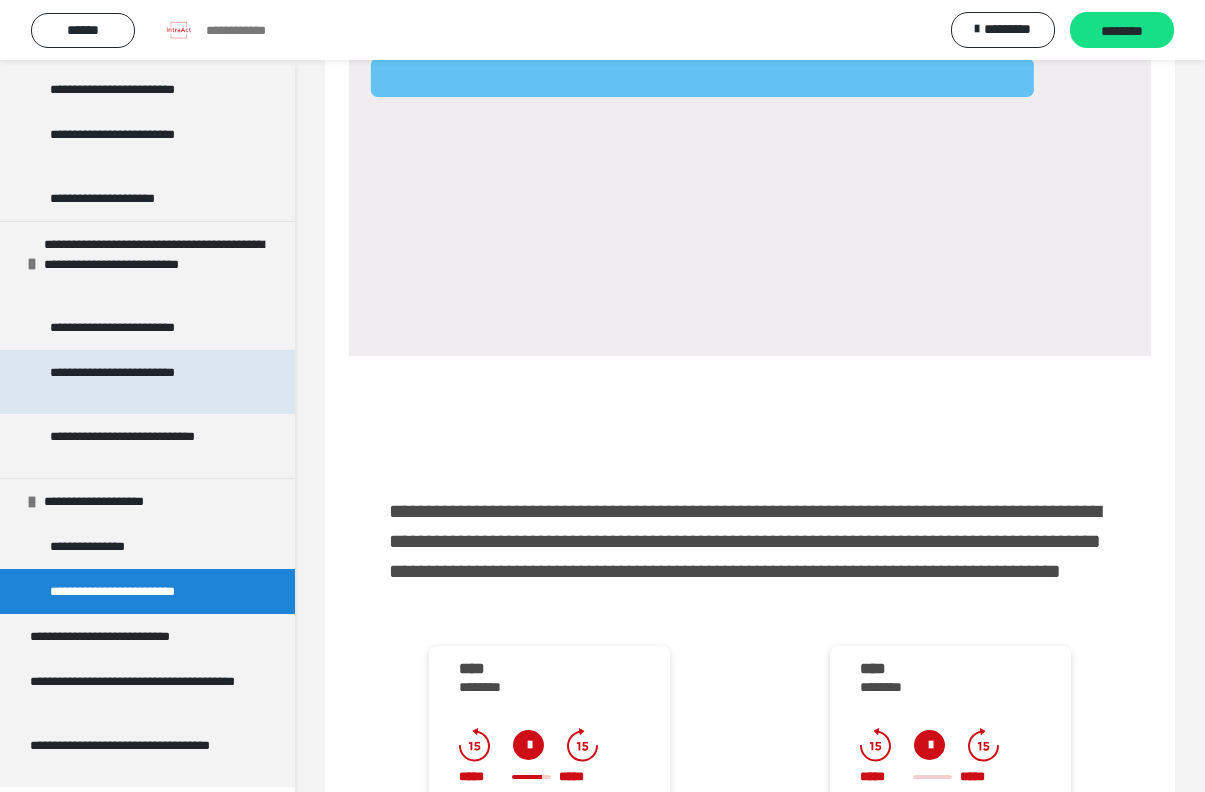 scroll, scrollTop: 236, scrollLeft: 0, axis: vertical 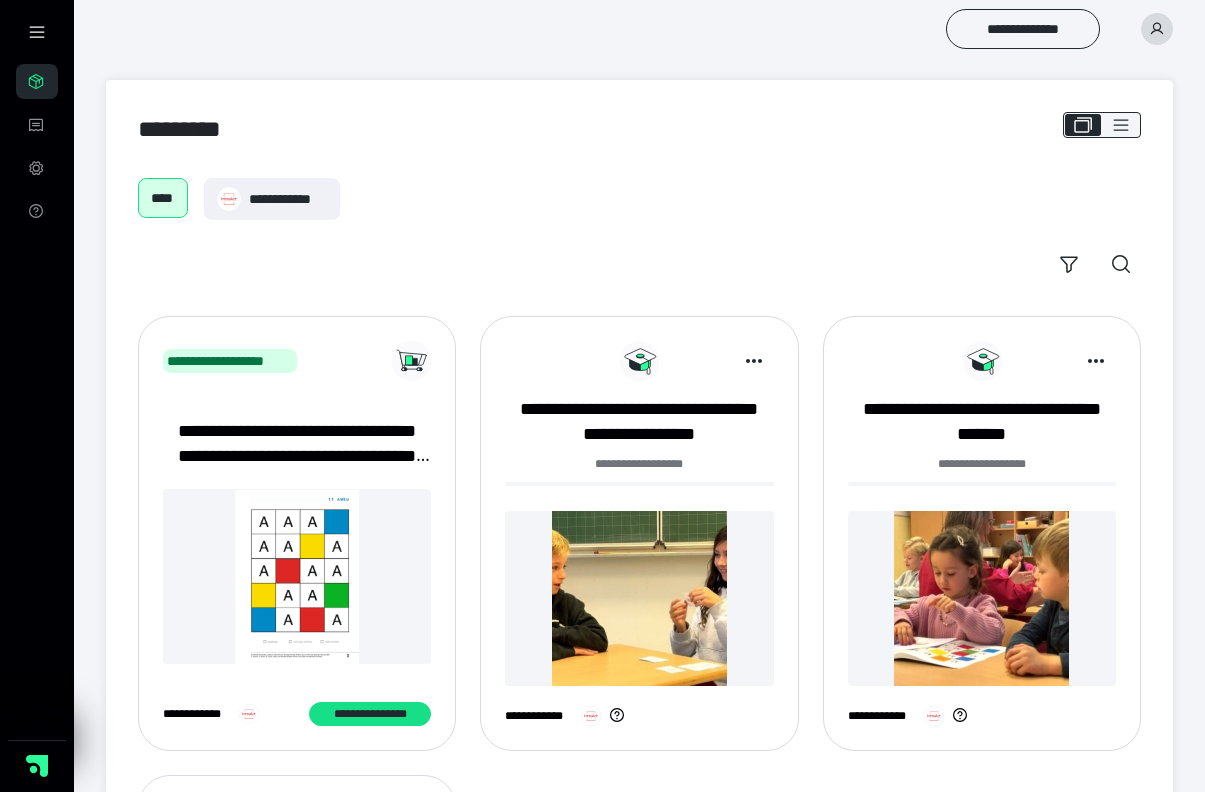 click on "**********" at bounding box center (639, 533) 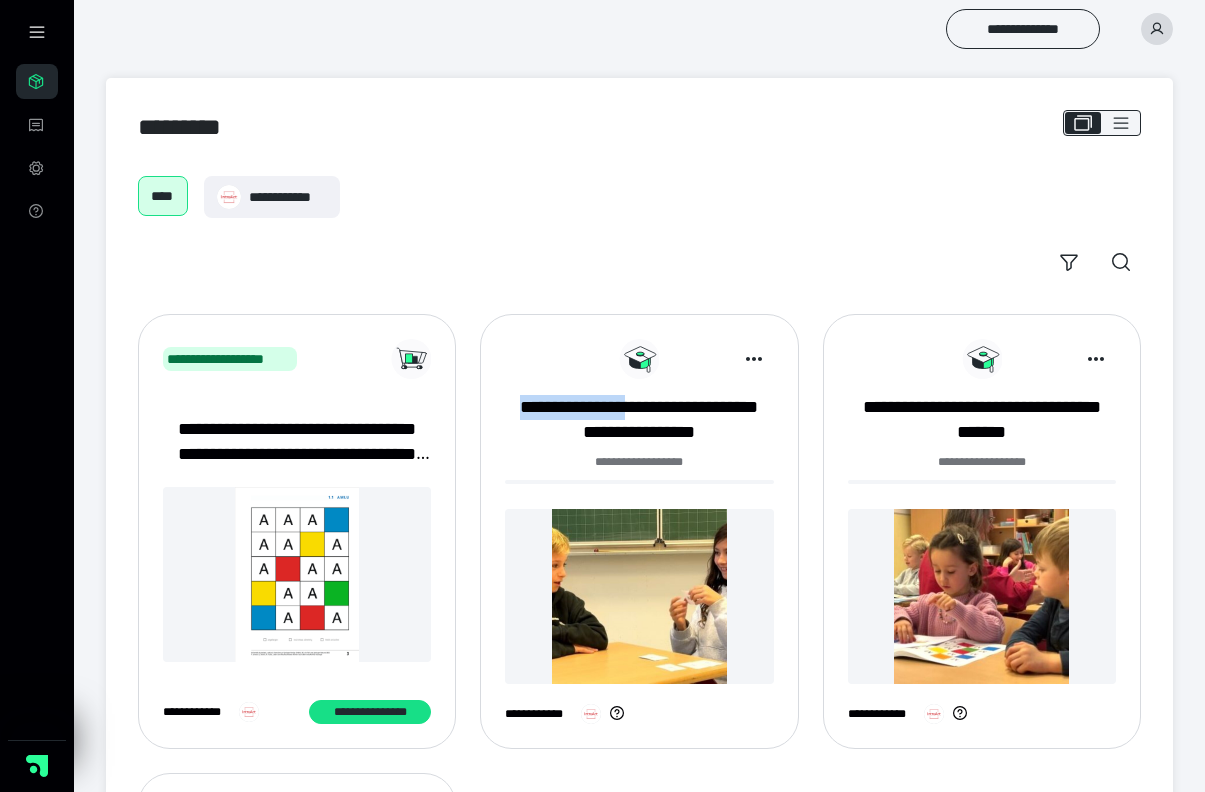 click on "**********" at bounding box center [639, 531] 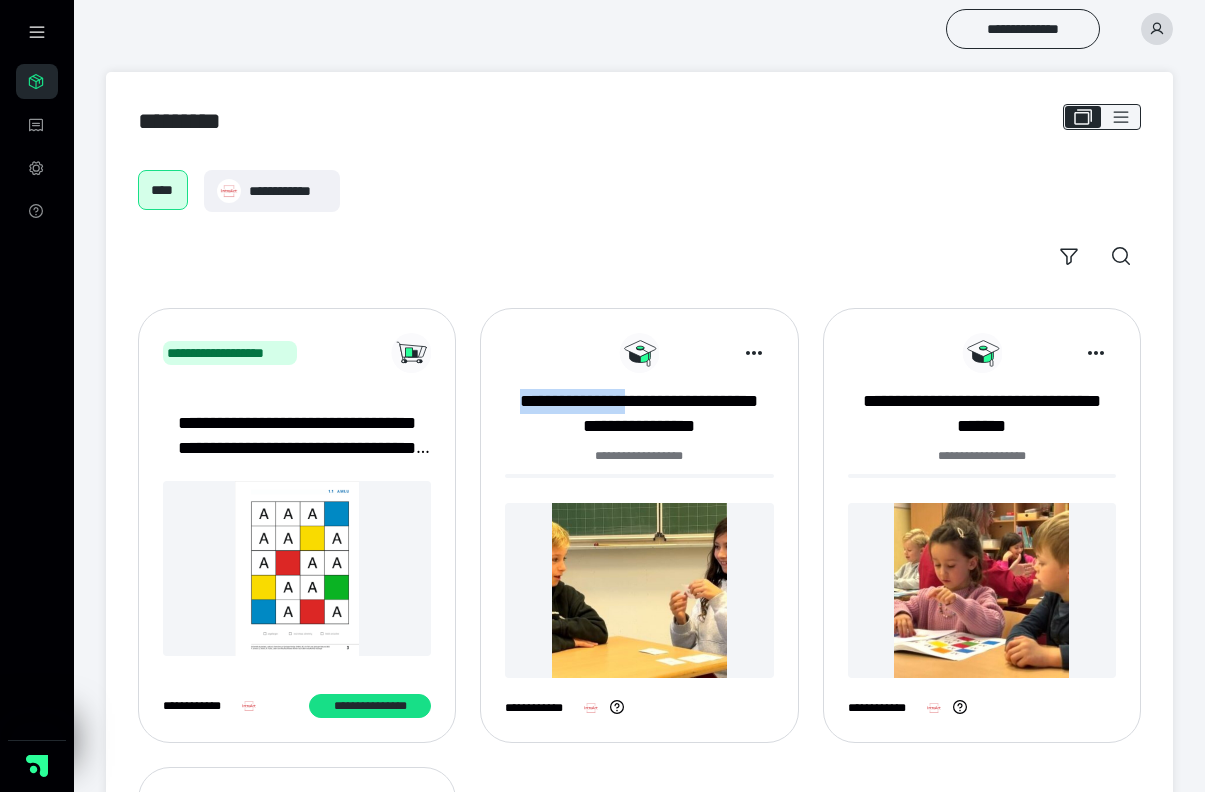 click at bounding box center (639, 590) 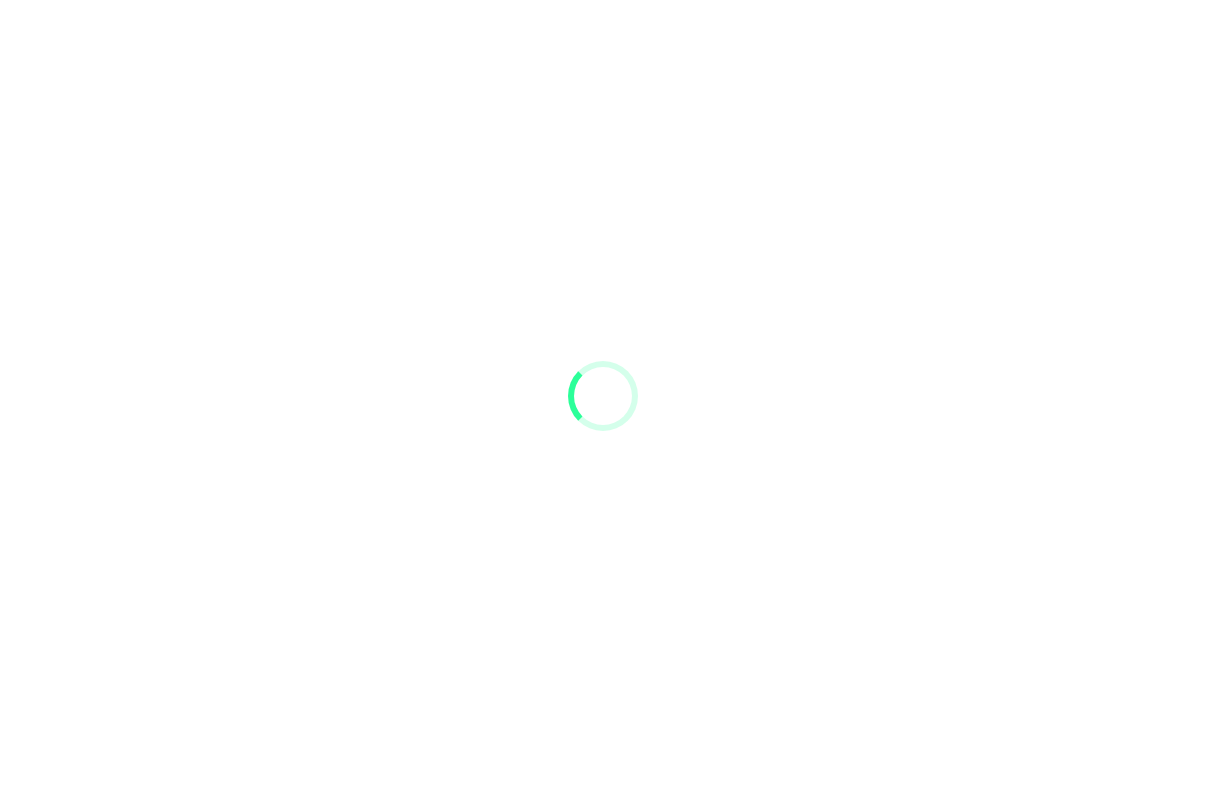 scroll, scrollTop: 0, scrollLeft: 0, axis: both 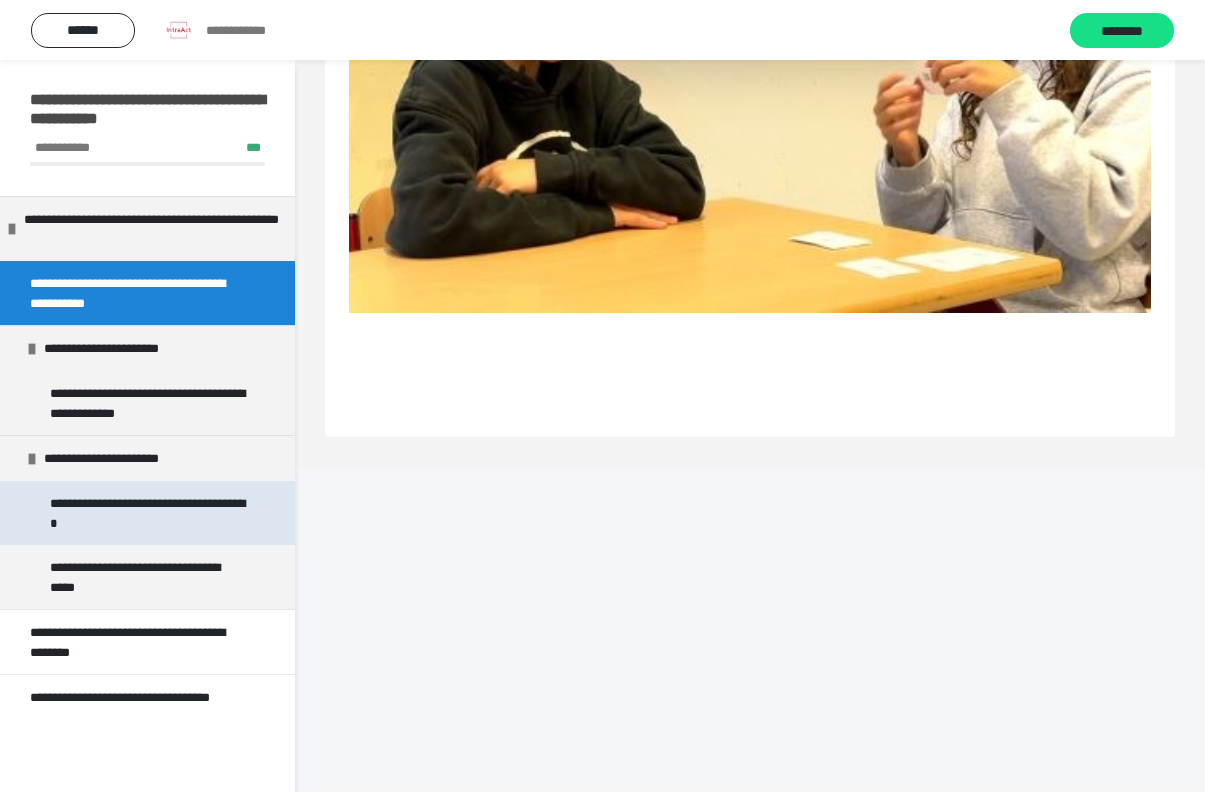 click on "**********" at bounding box center [149, 513] 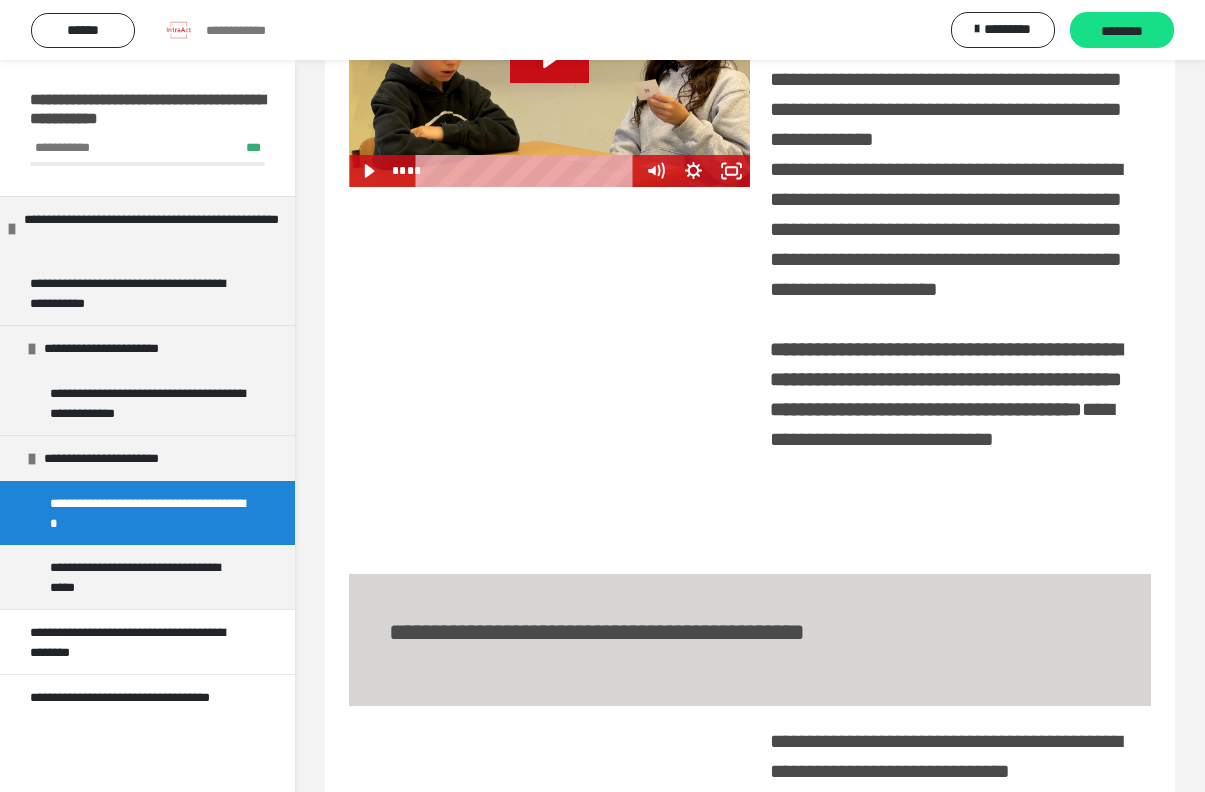 scroll, scrollTop: 2983, scrollLeft: 0, axis: vertical 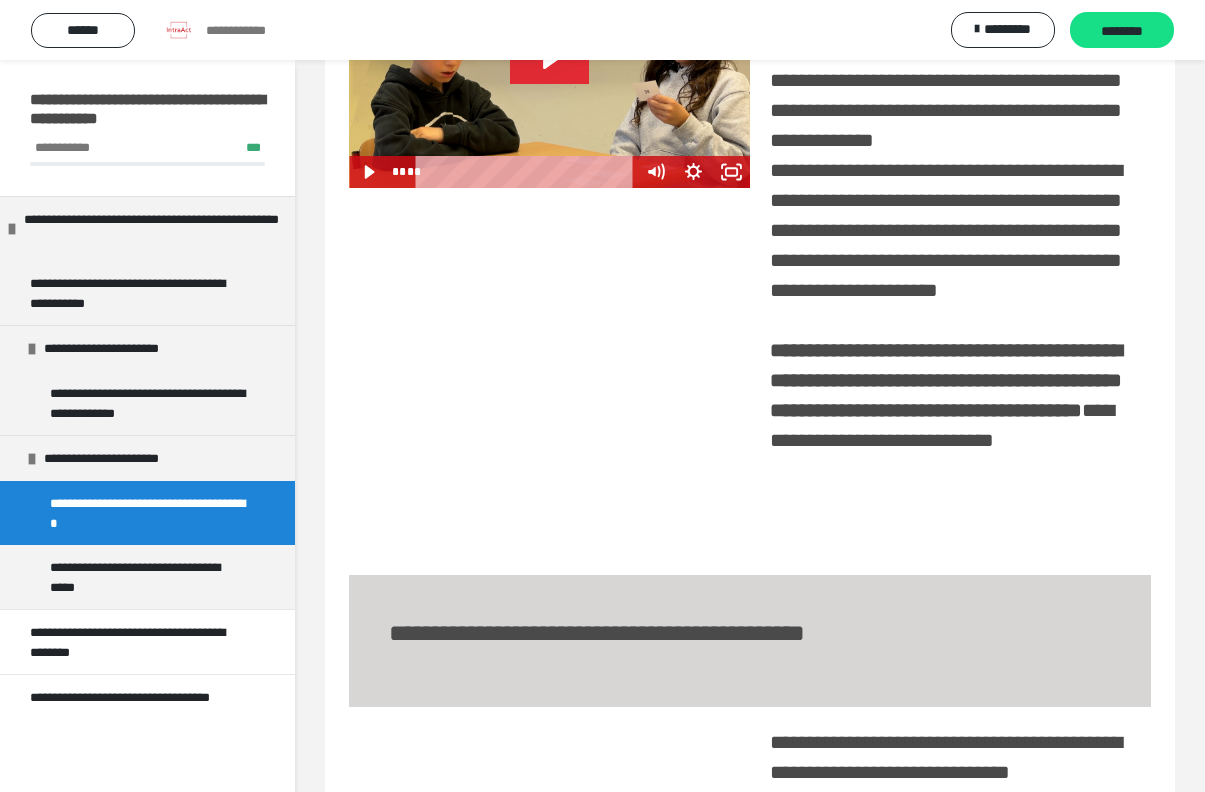 click 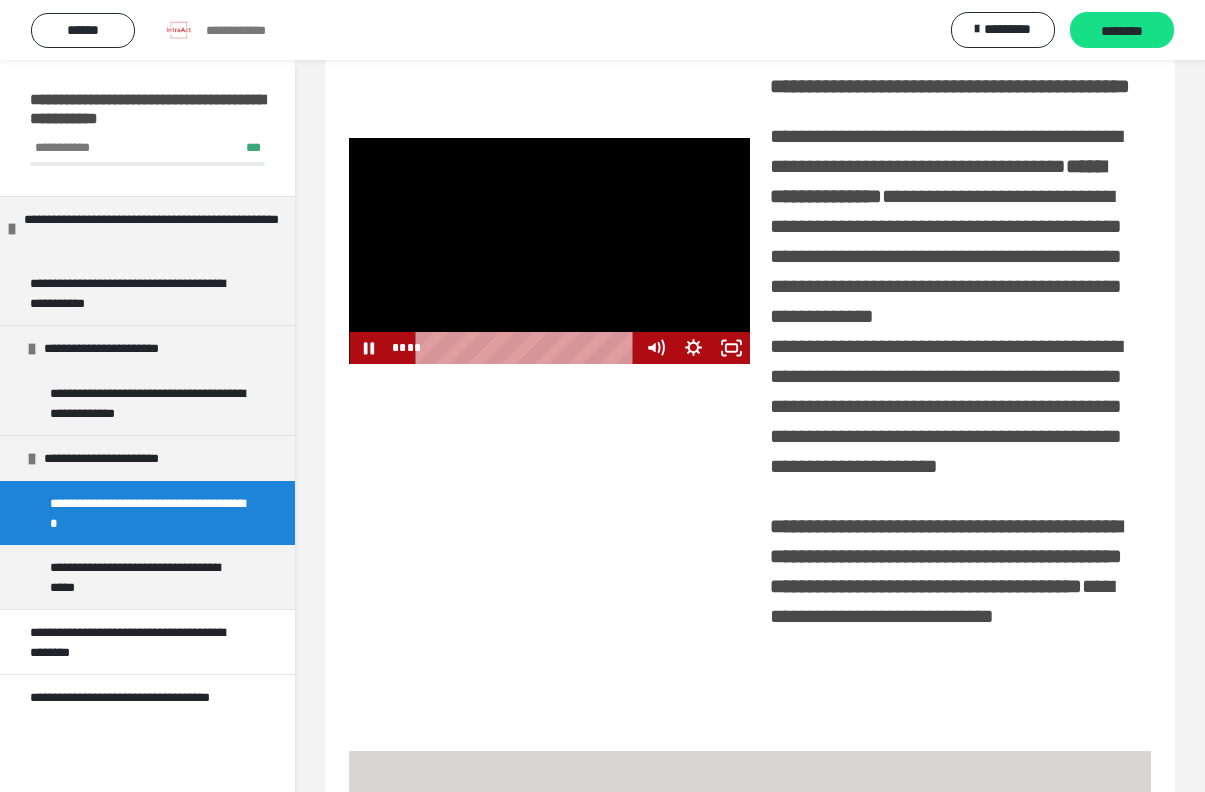 scroll, scrollTop: 2820, scrollLeft: 0, axis: vertical 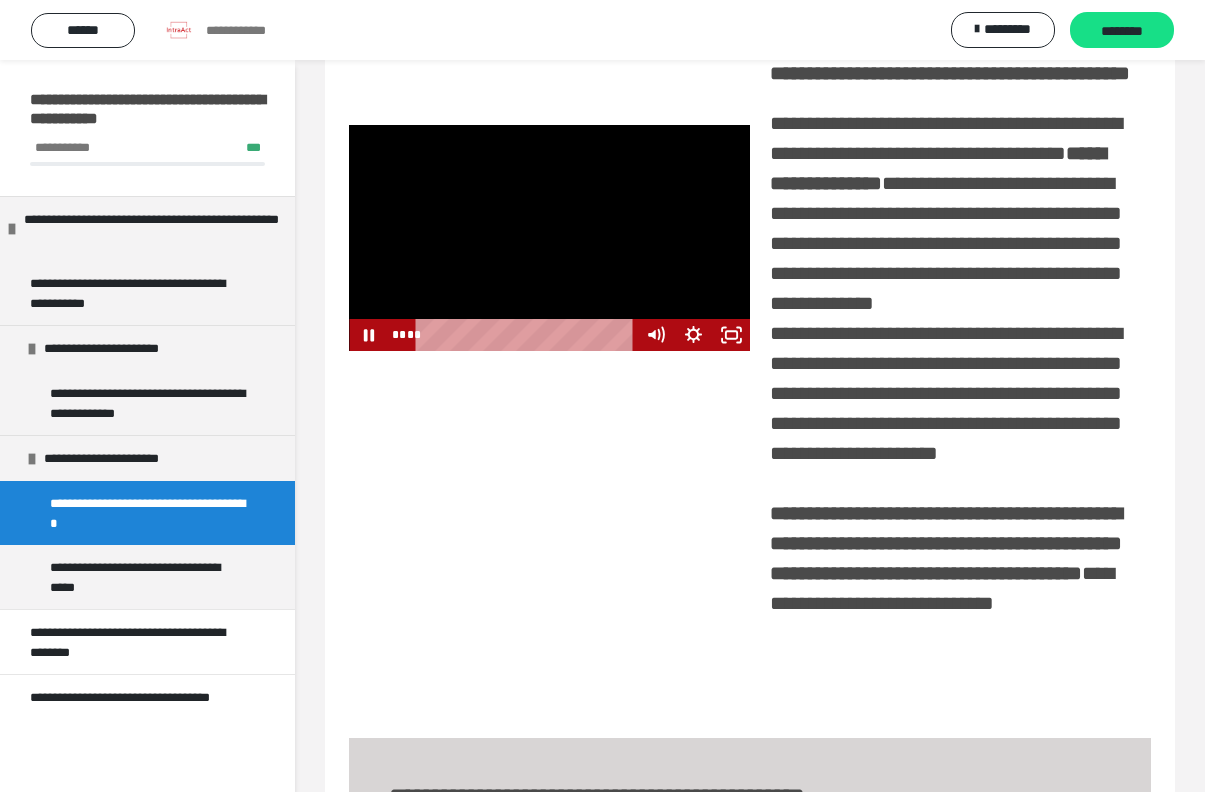 click at bounding box center [549, 238] 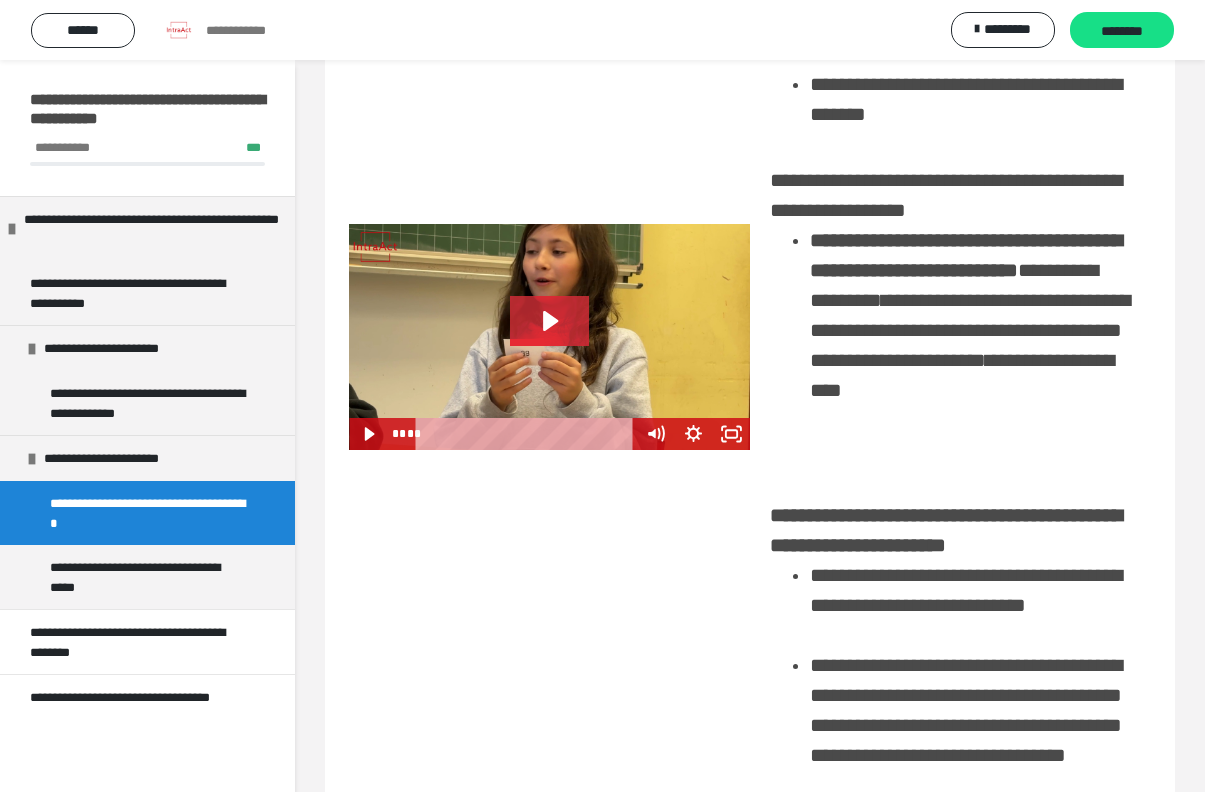 scroll, scrollTop: 1268, scrollLeft: 0, axis: vertical 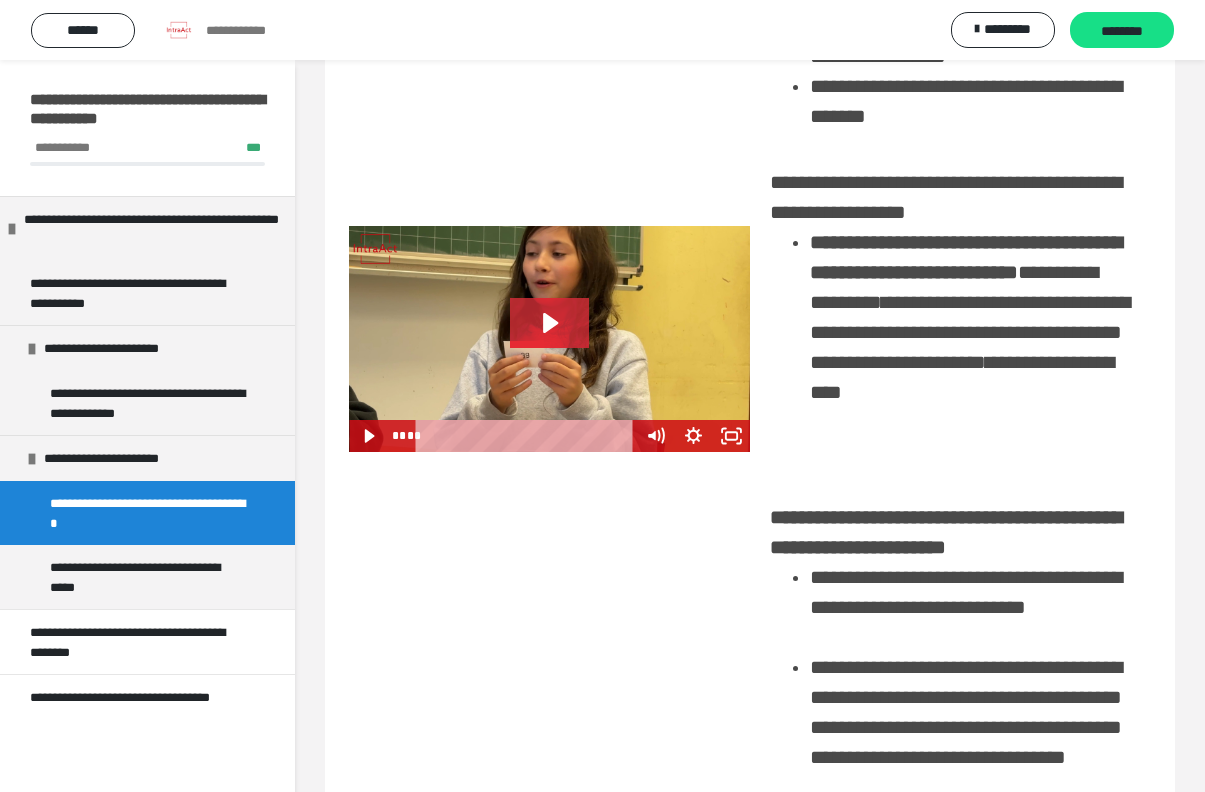 click 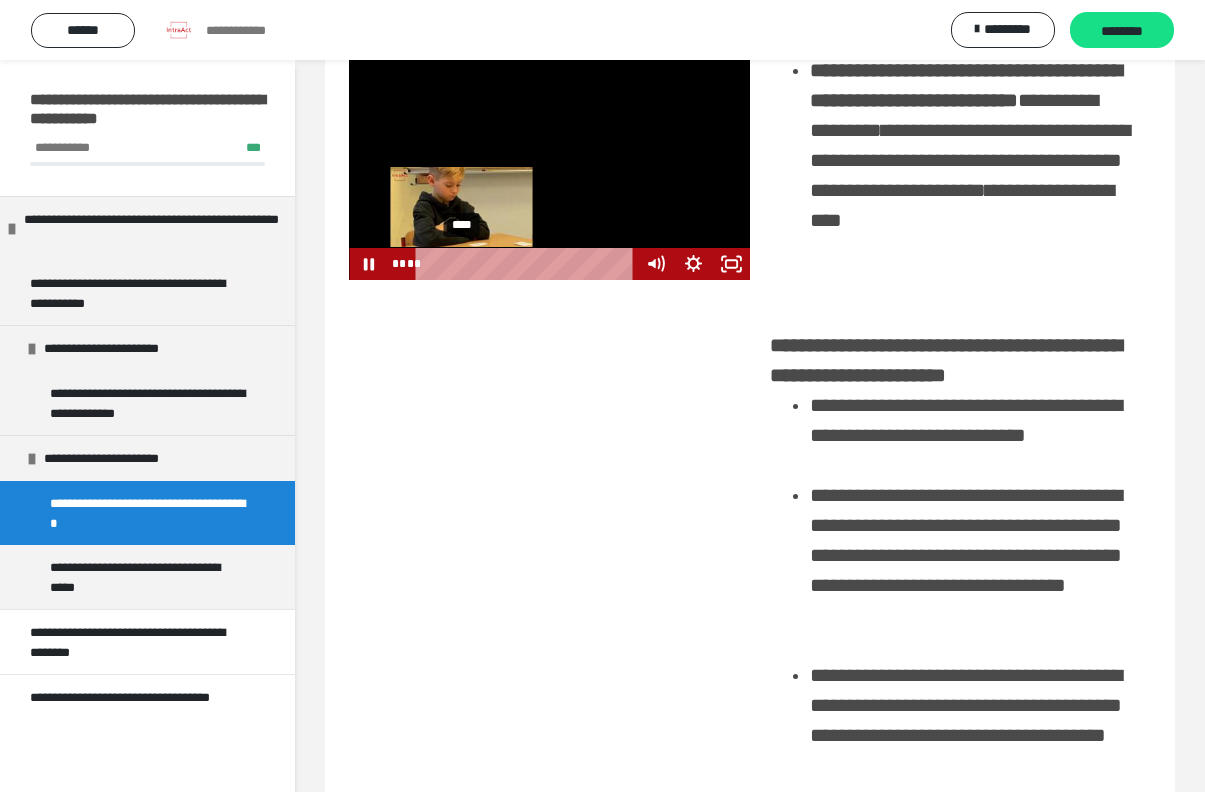 scroll, scrollTop: 1441, scrollLeft: 0, axis: vertical 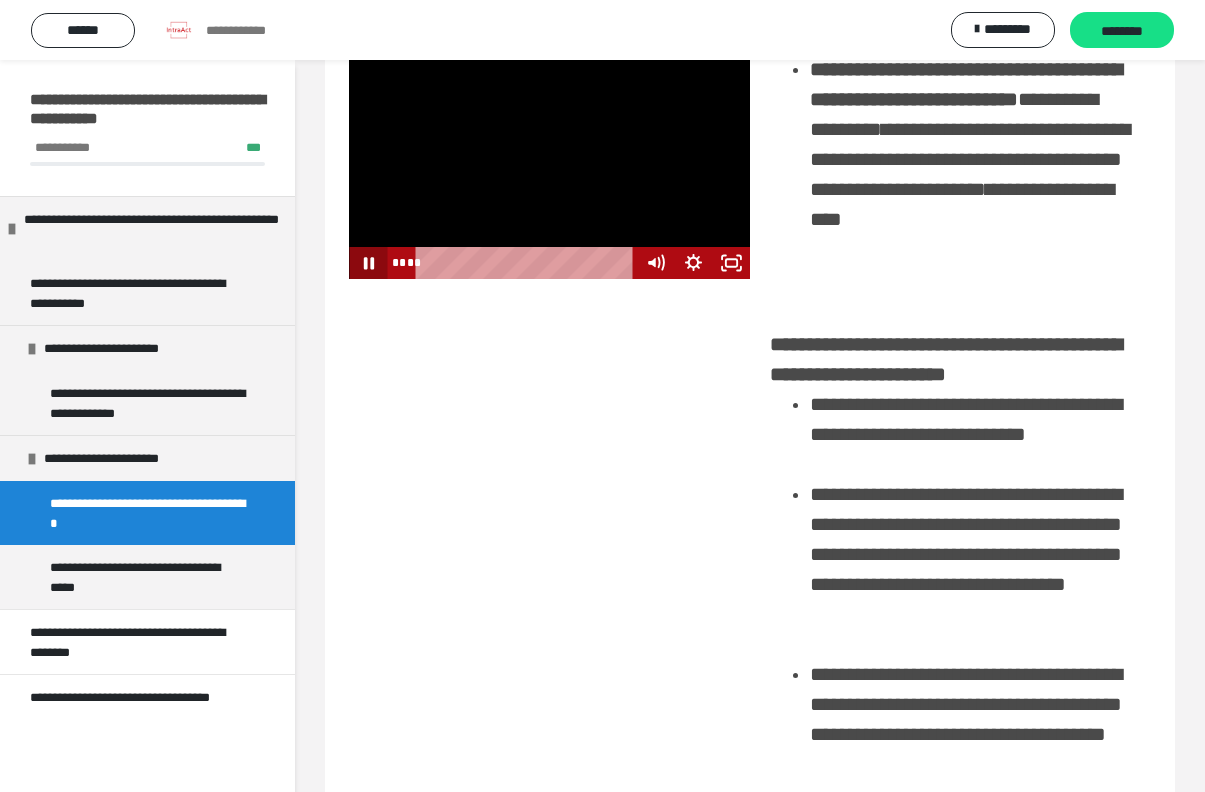 click 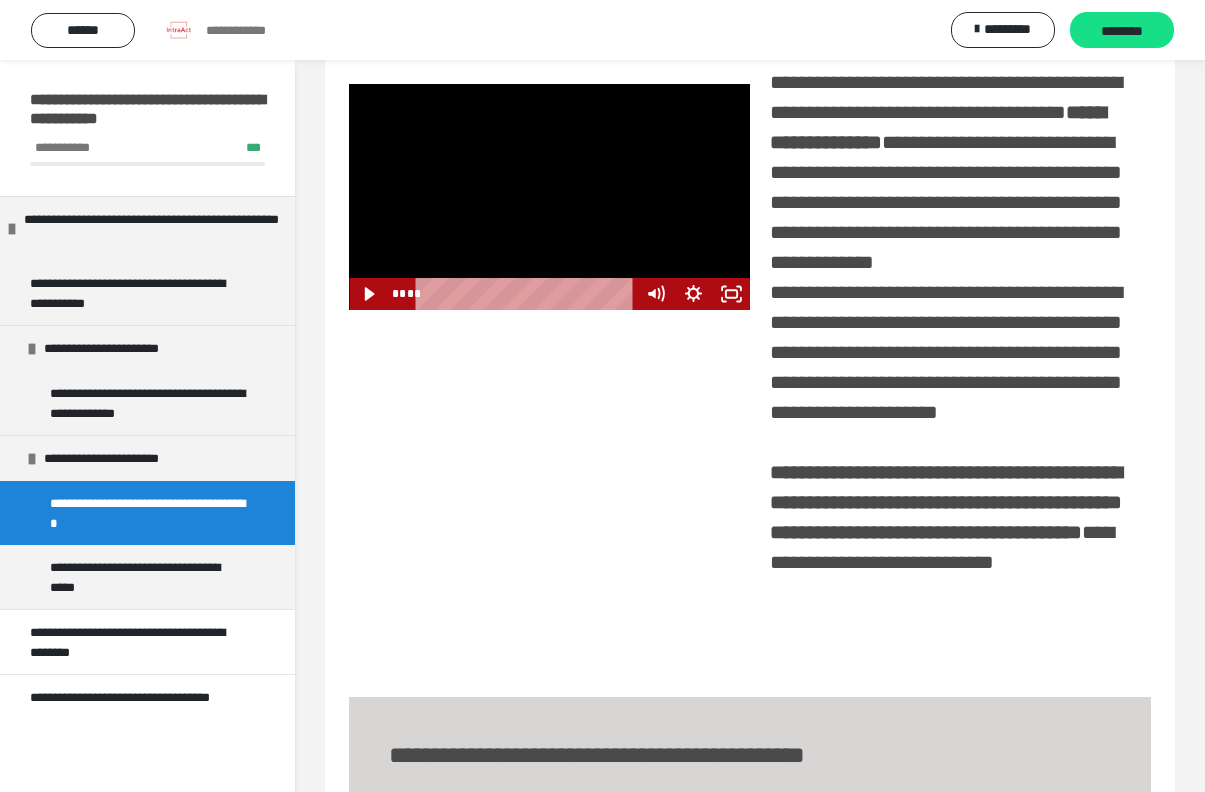 scroll, scrollTop: 2866, scrollLeft: 0, axis: vertical 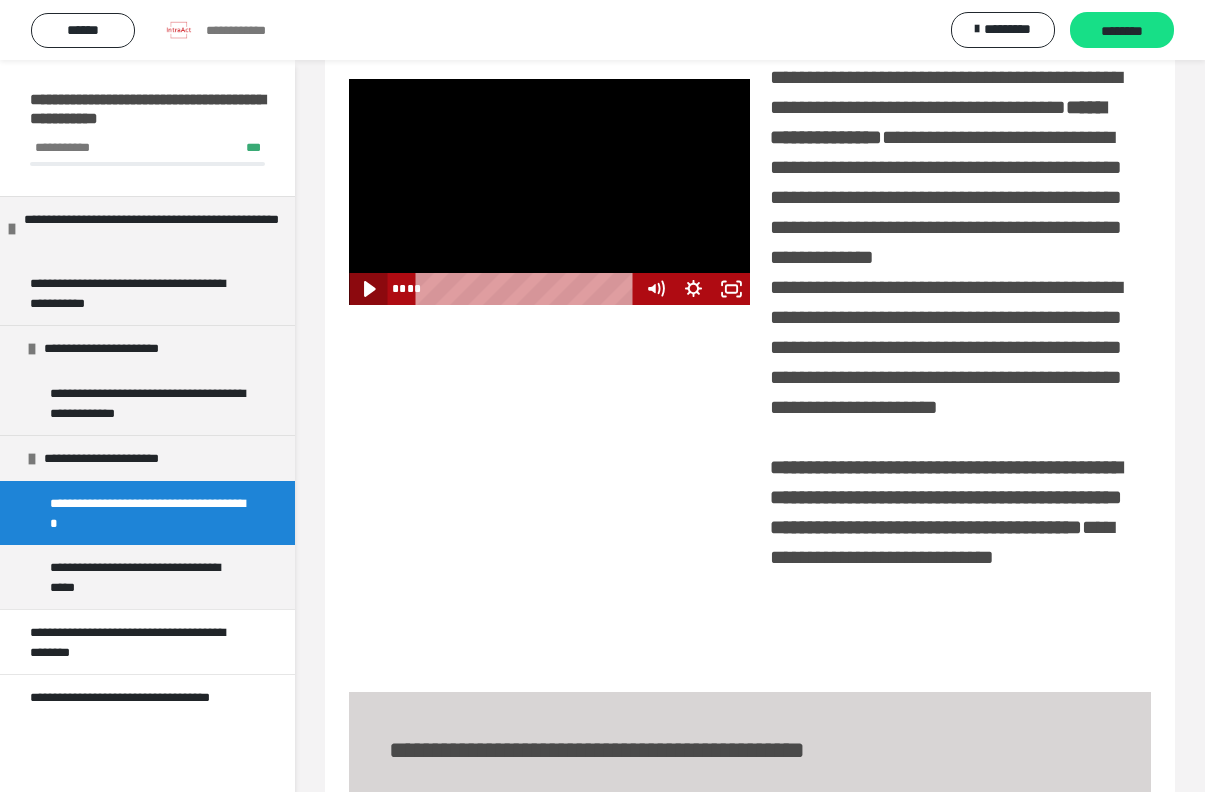 click 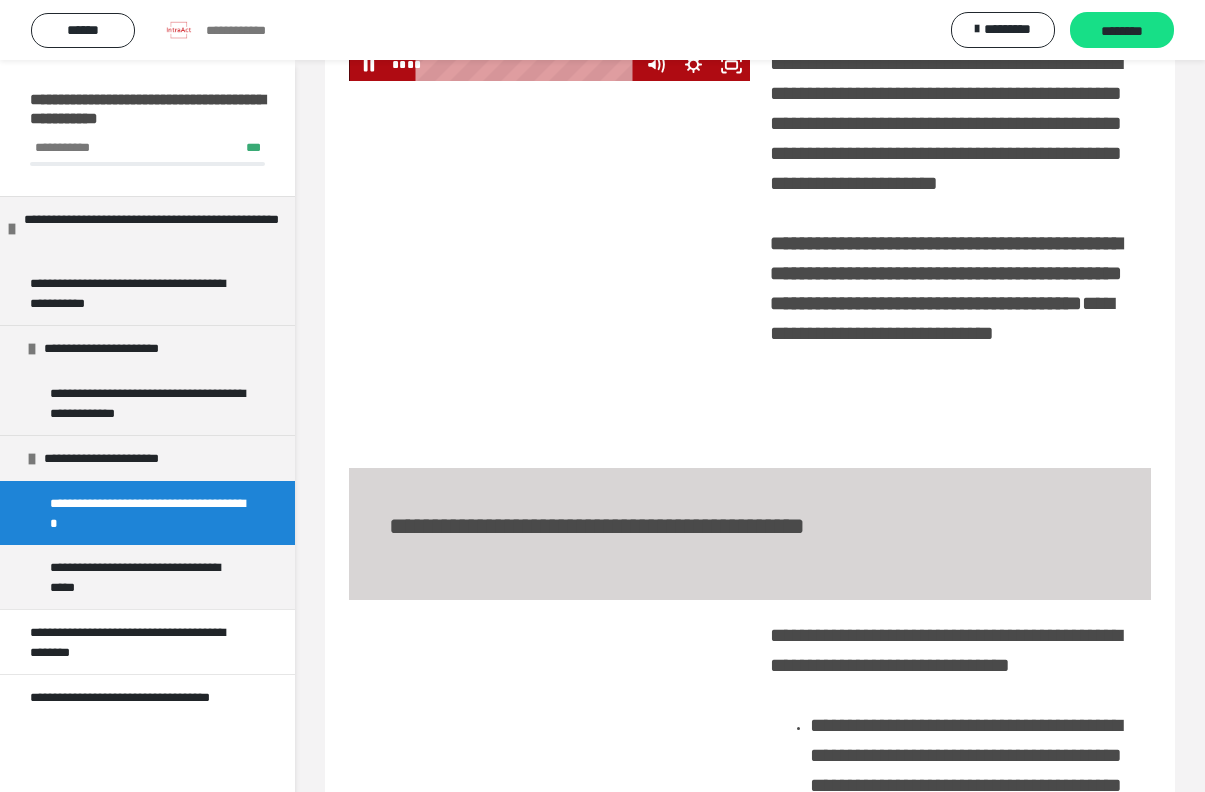 scroll, scrollTop: 3098, scrollLeft: 0, axis: vertical 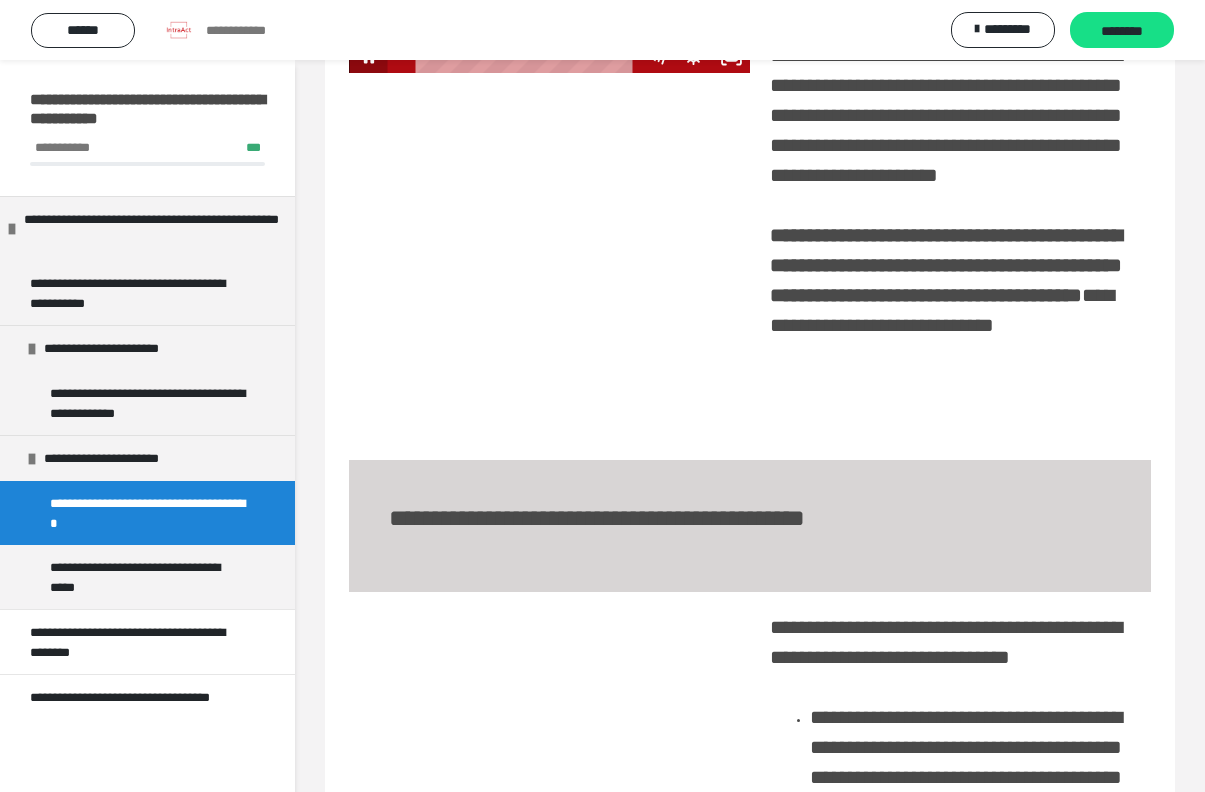 click 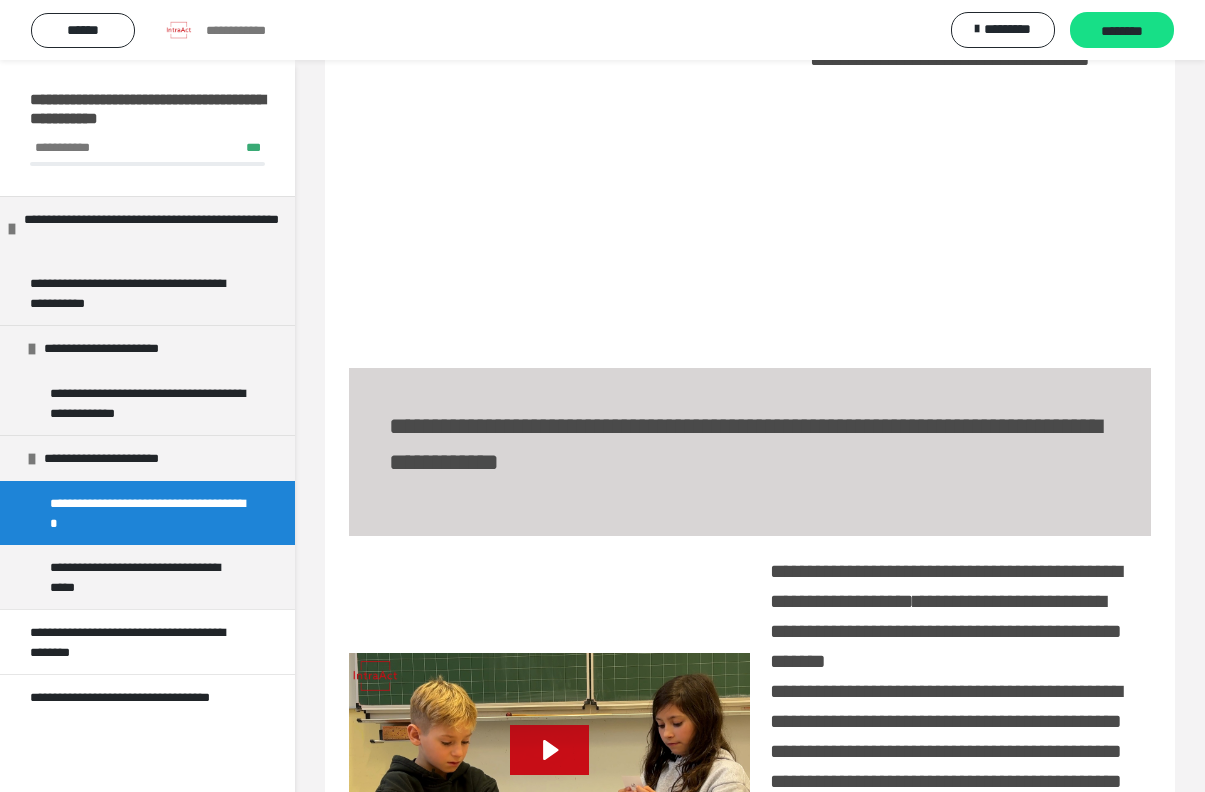 scroll, scrollTop: 4091, scrollLeft: 0, axis: vertical 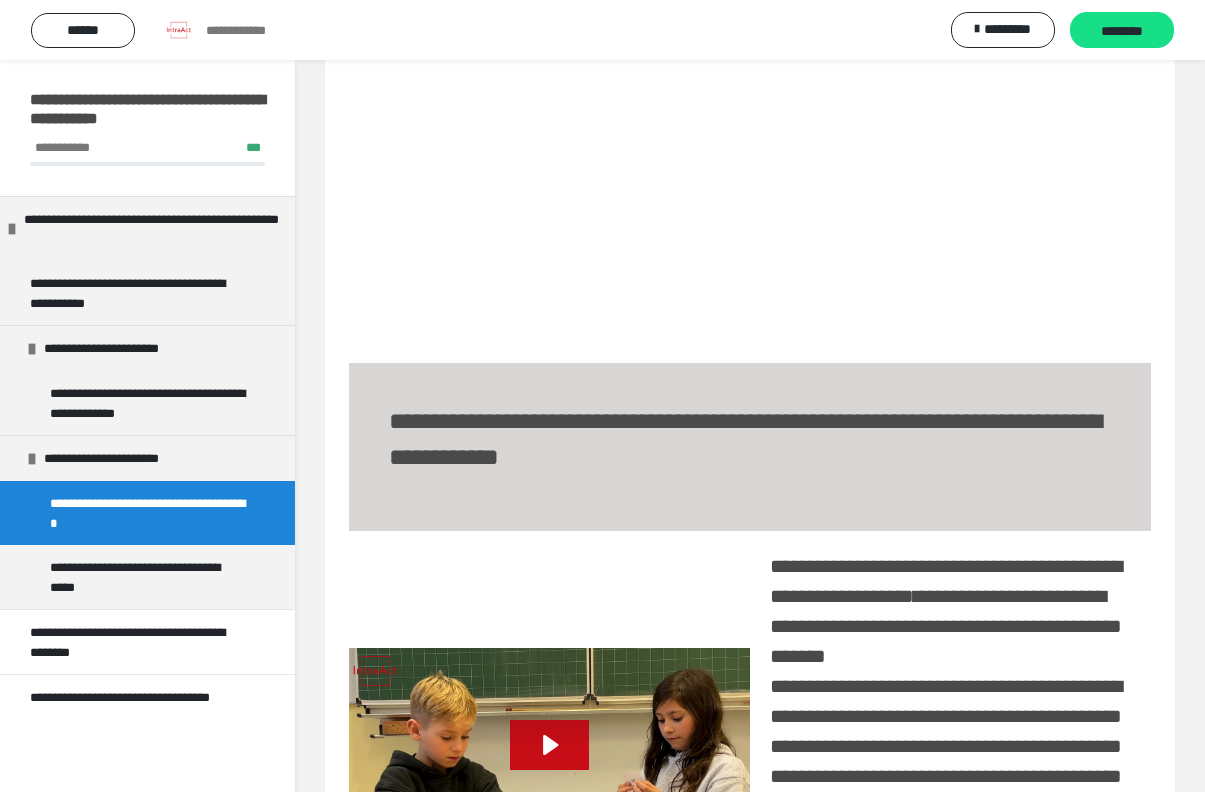 click 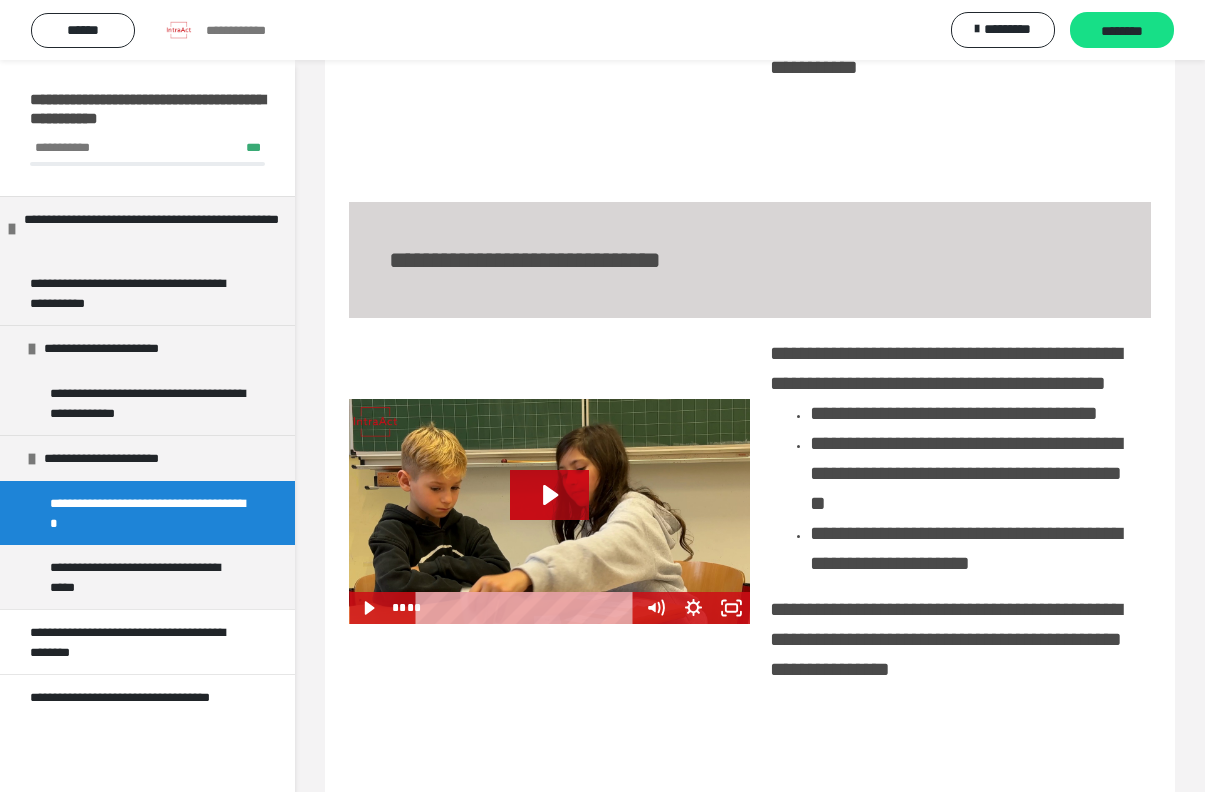 scroll, scrollTop: 4993, scrollLeft: 0, axis: vertical 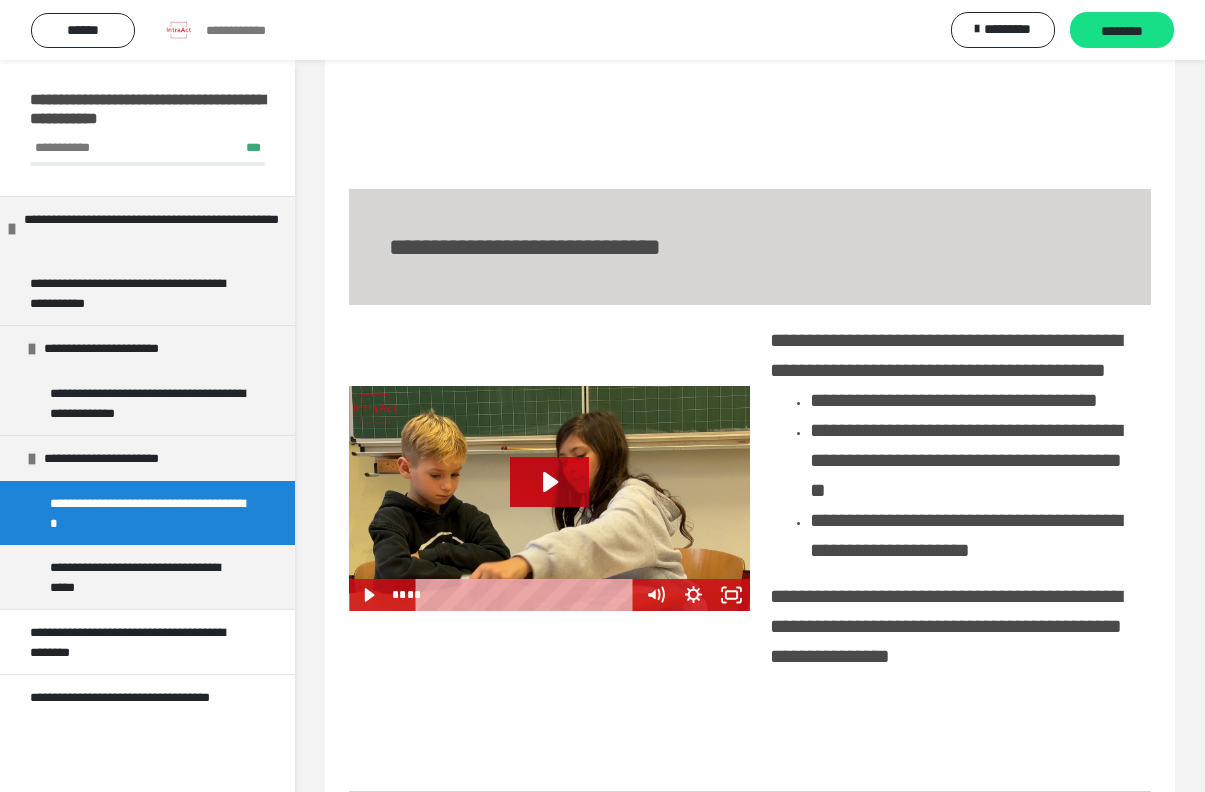 click 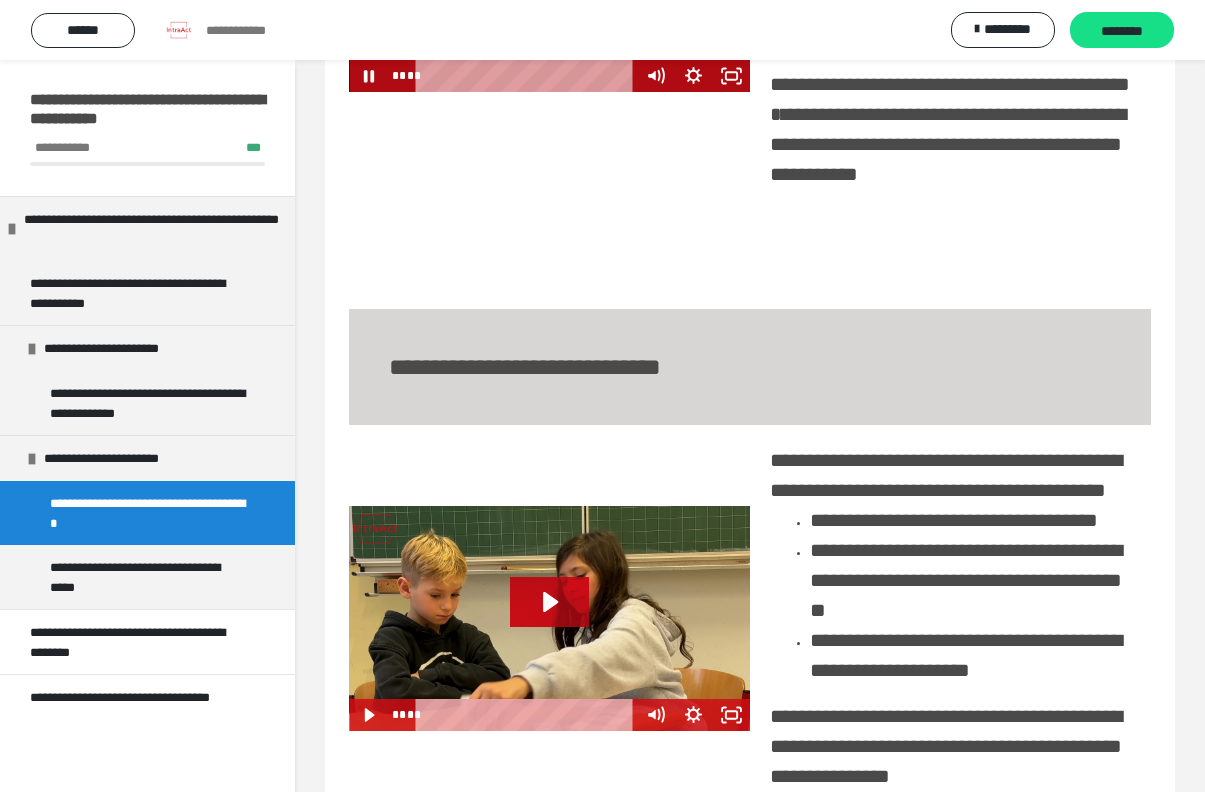 scroll, scrollTop: 4860, scrollLeft: 0, axis: vertical 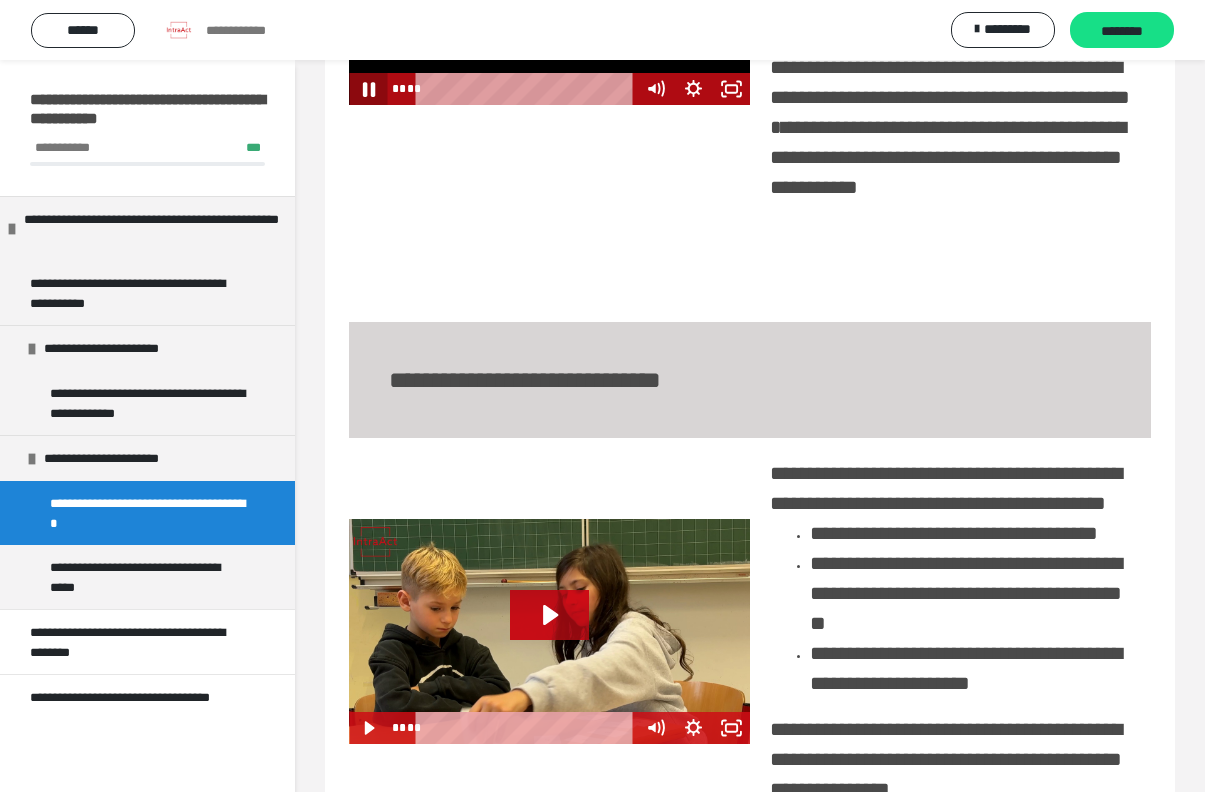 click 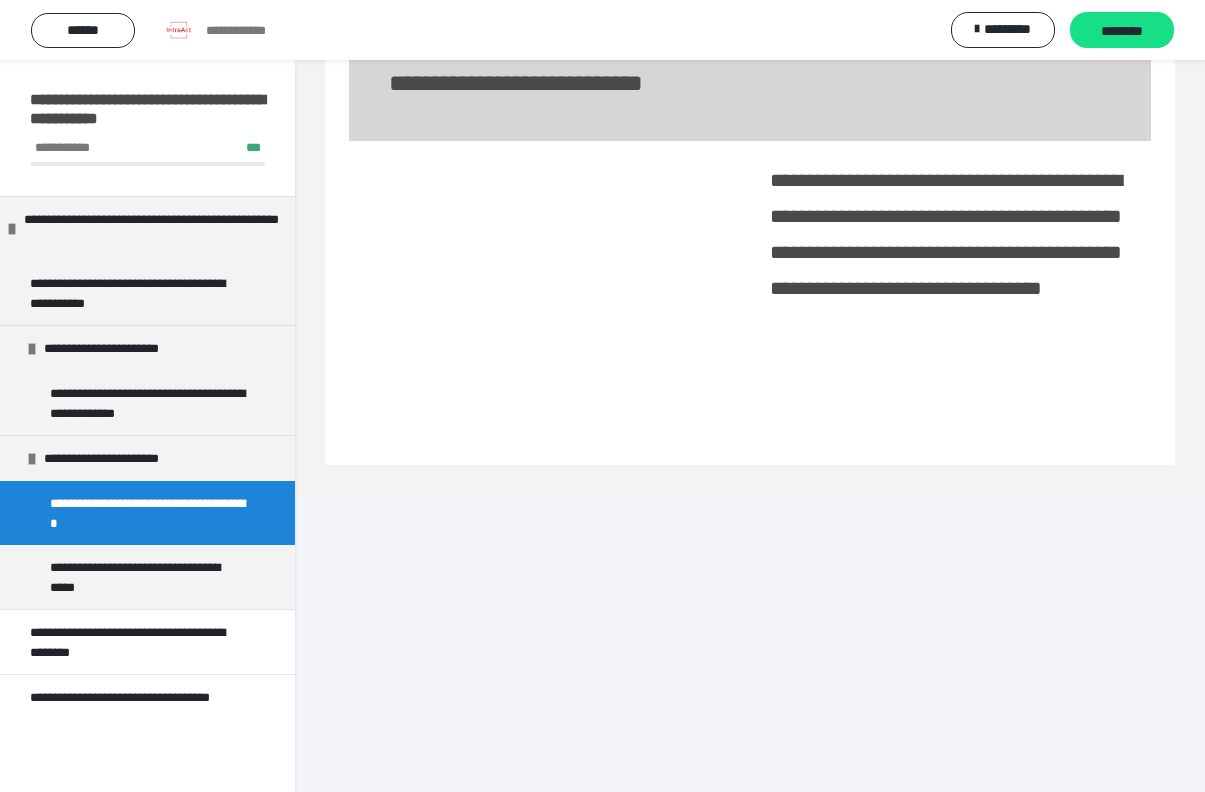 scroll, scrollTop: 5781, scrollLeft: 0, axis: vertical 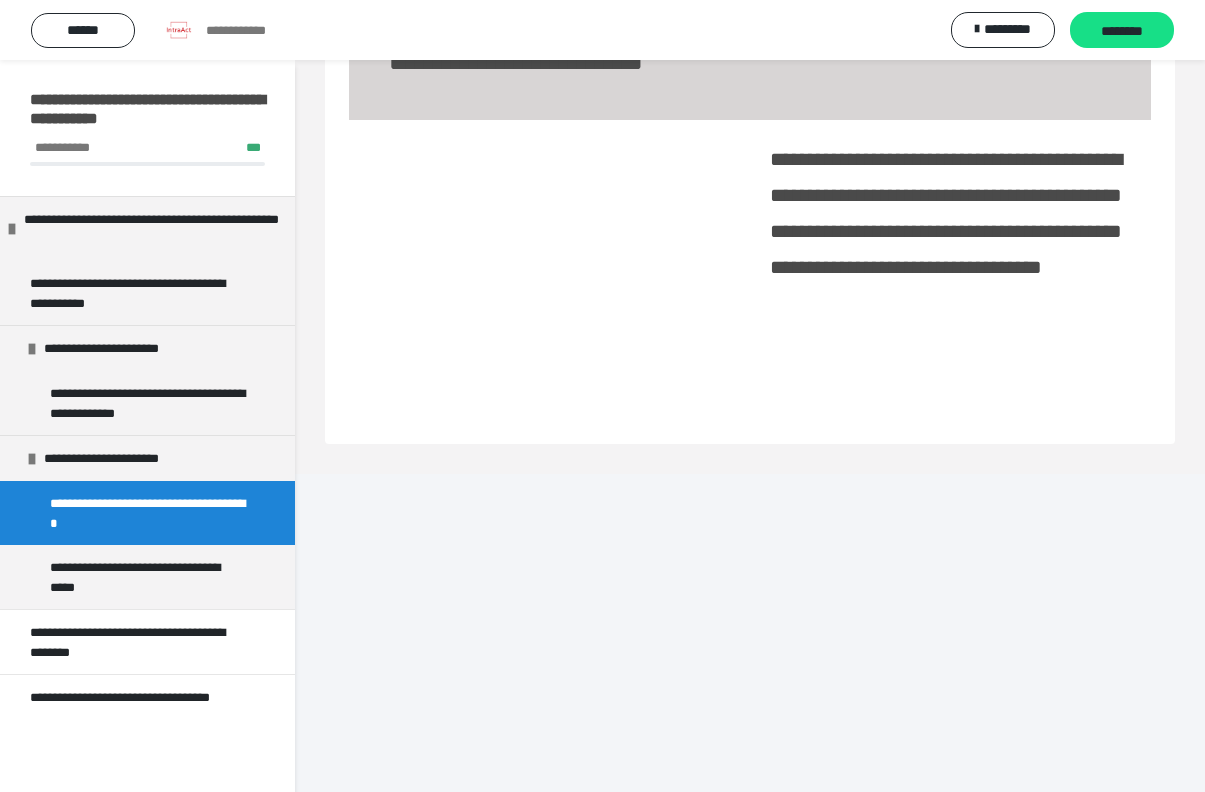 click 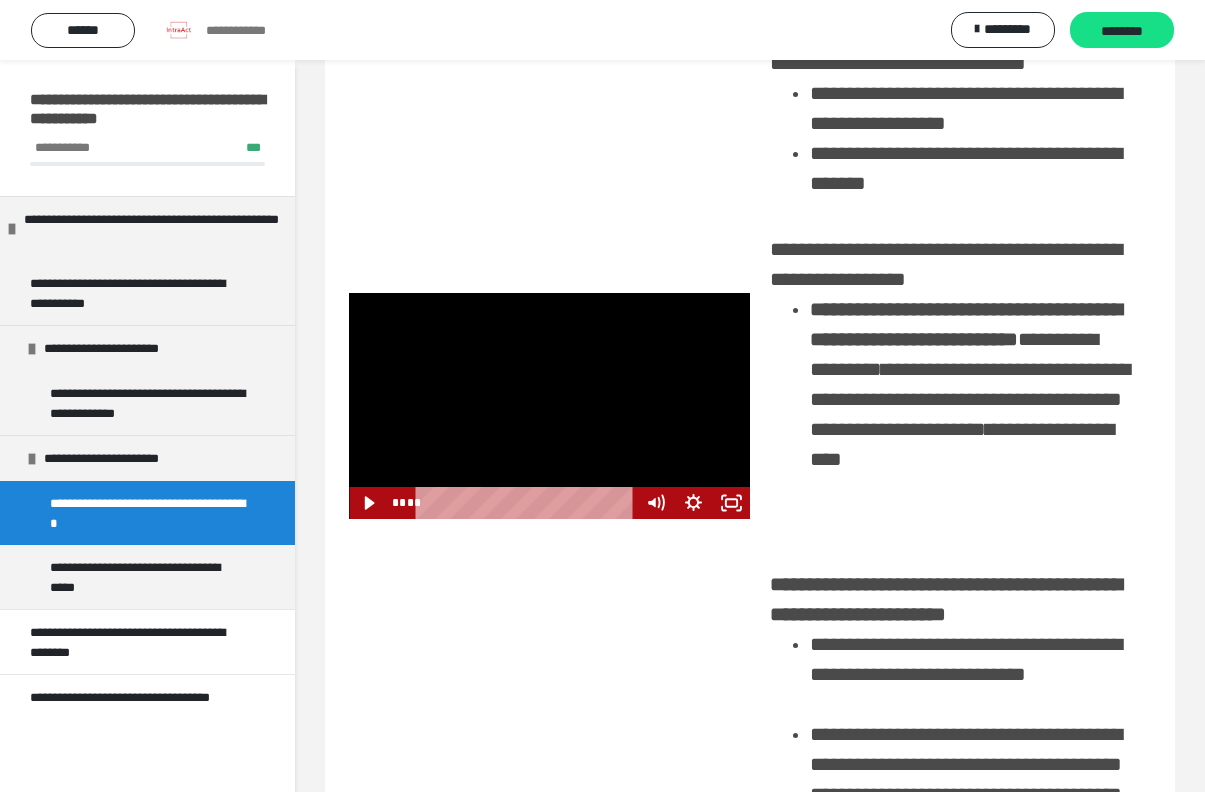 scroll, scrollTop: 1202, scrollLeft: 0, axis: vertical 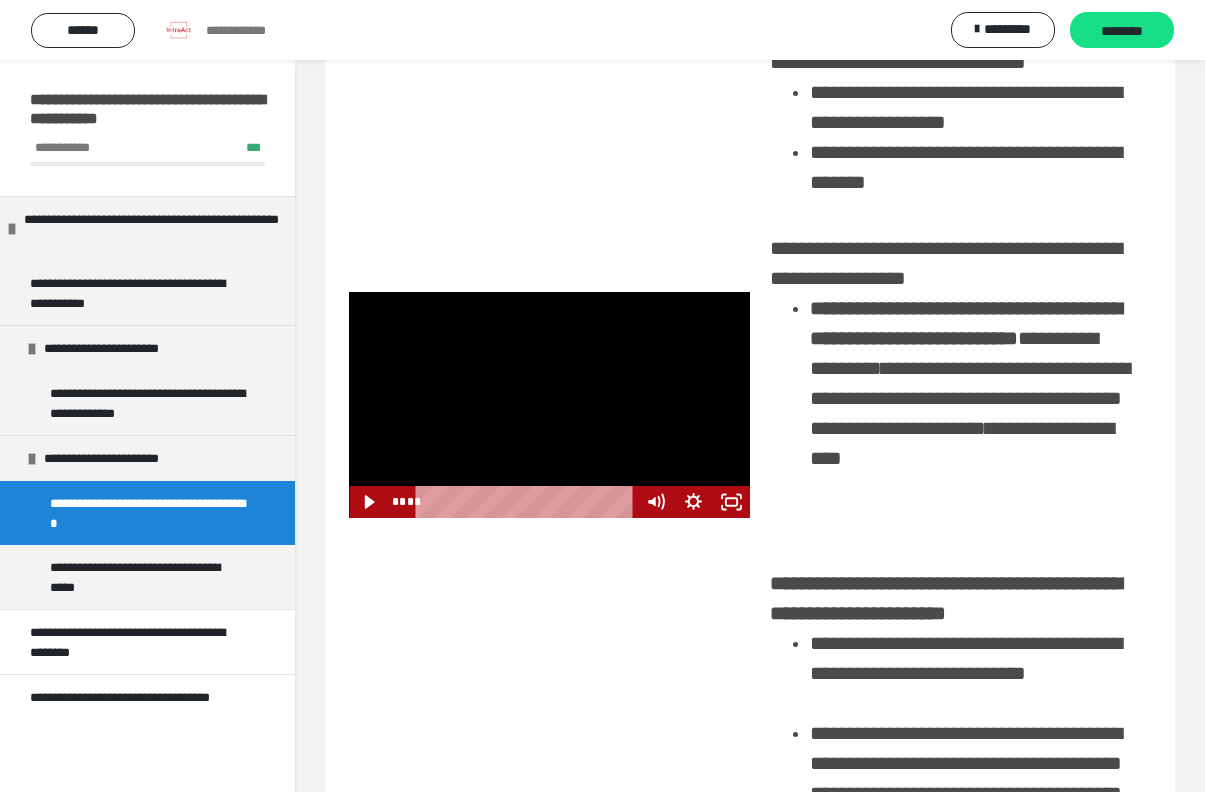 click at bounding box center [549, 405] 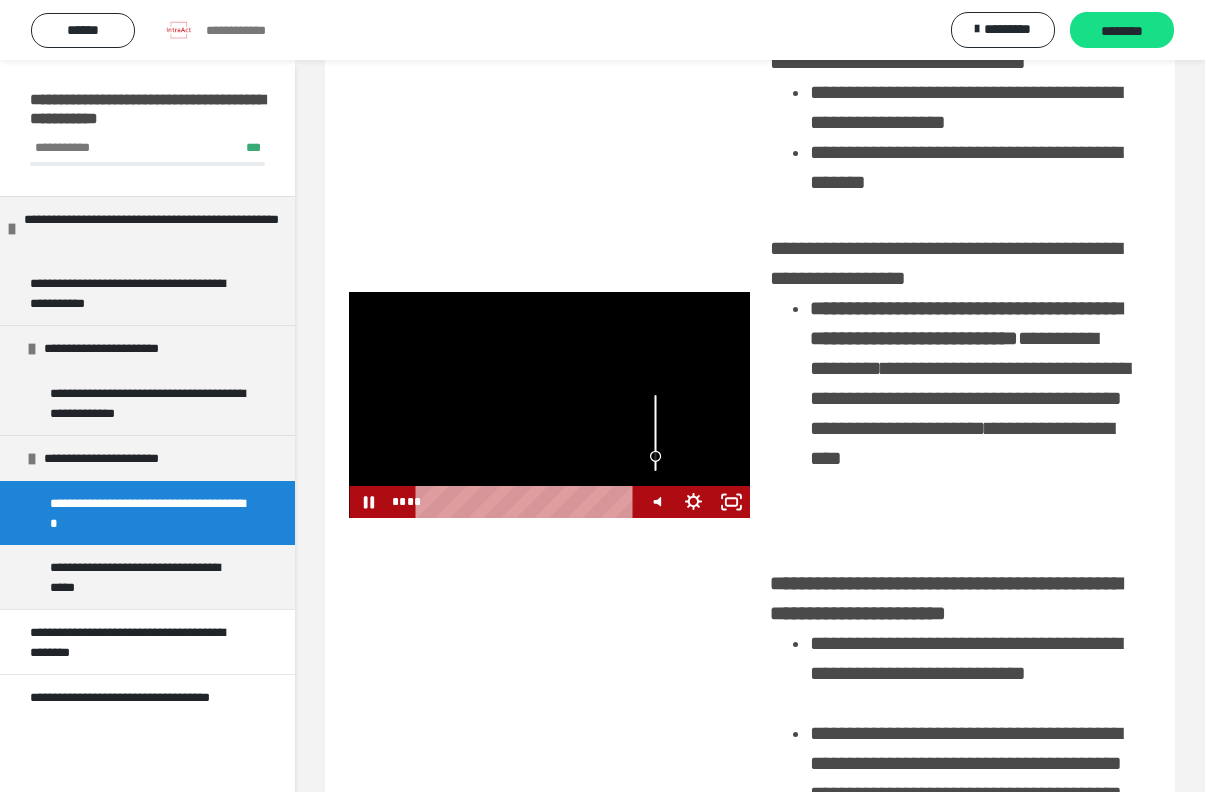 drag, startPoint x: 655, startPoint y: 484, endPoint x: 651, endPoint y: 530, distance: 46.173584 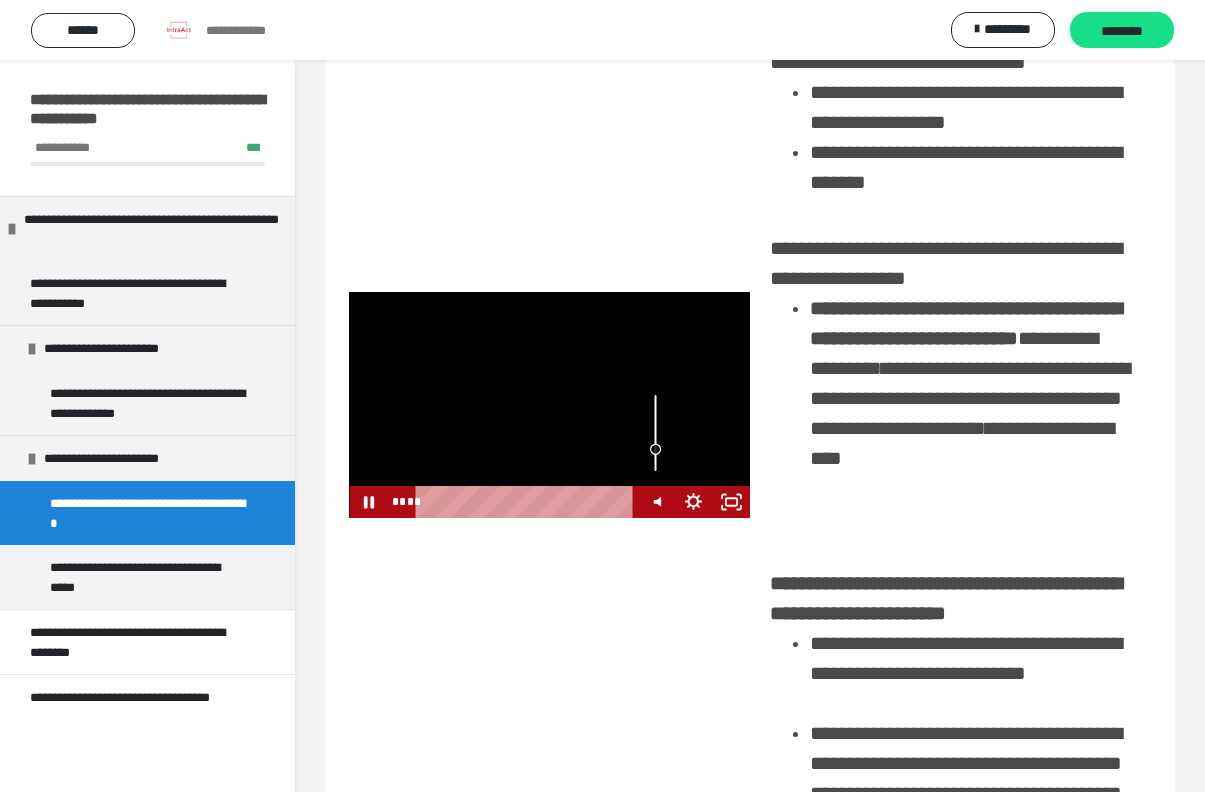 click at bounding box center (655, 449) 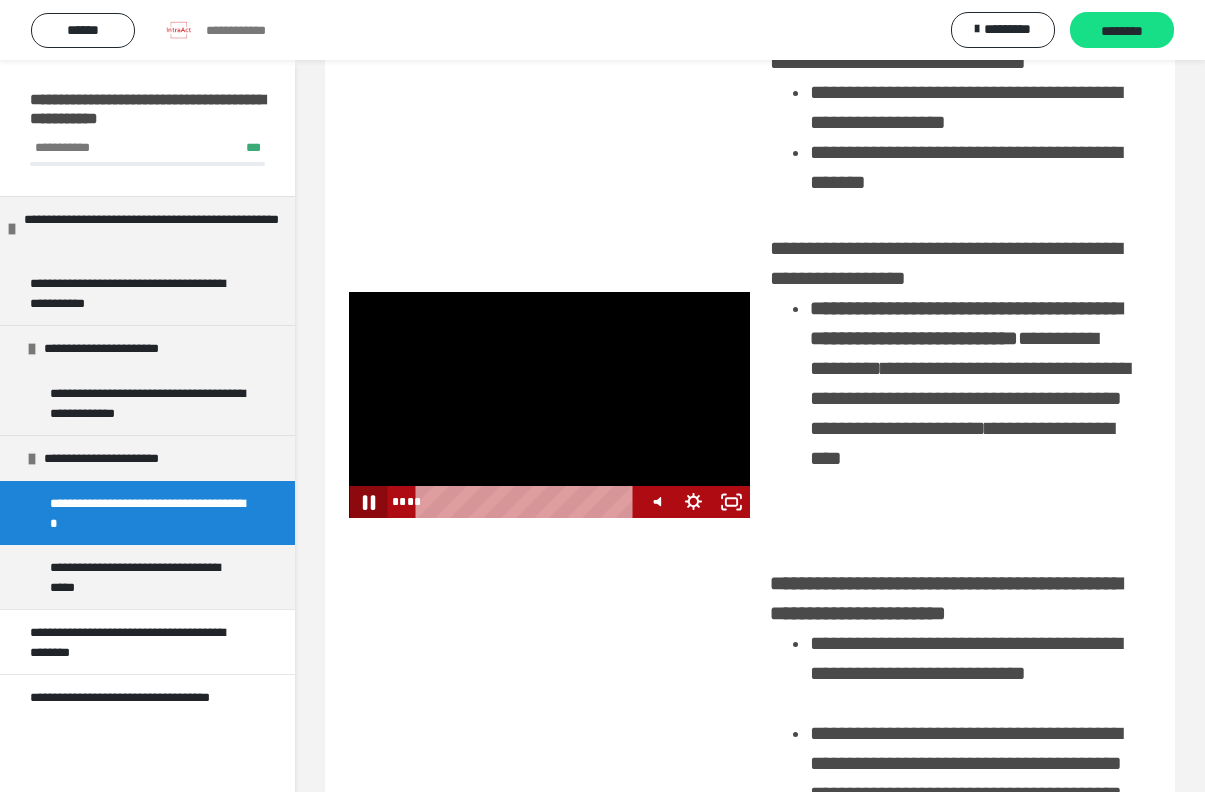 click 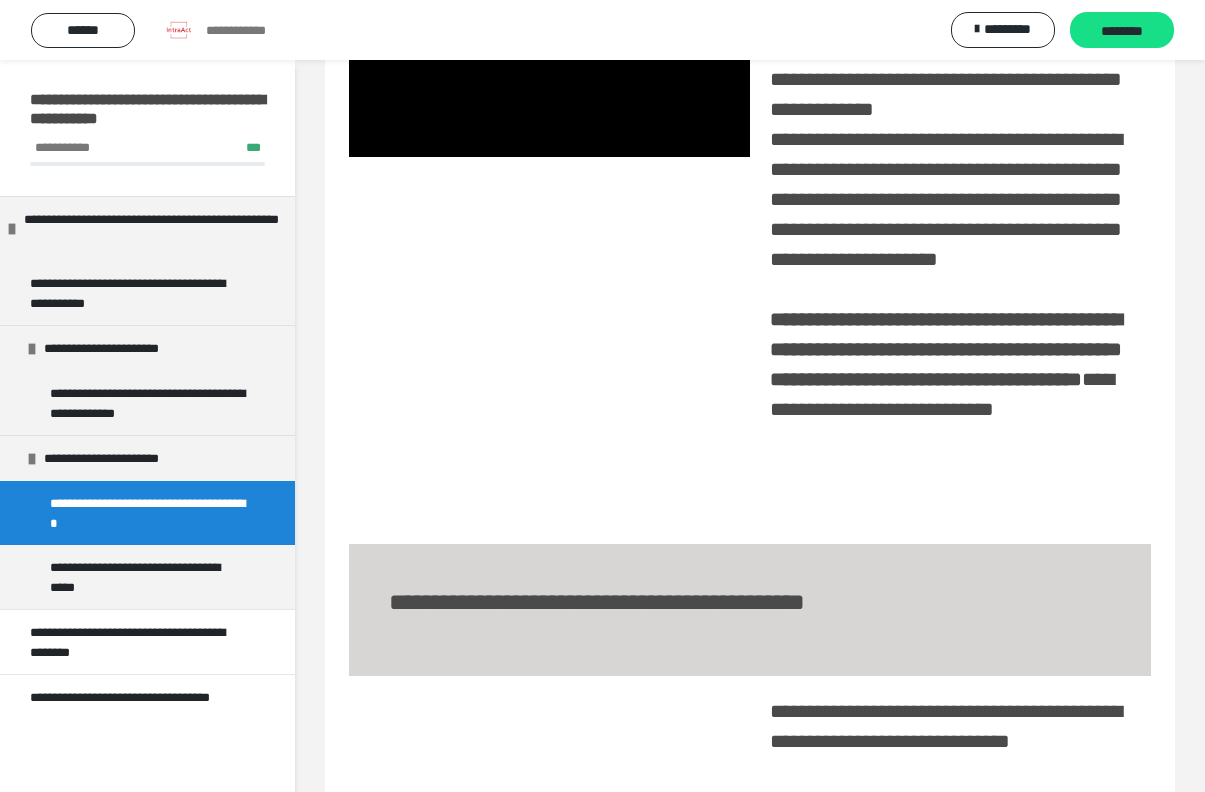 scroll, scrollTop: 3015, scrollLeft: 0, axis: vertical 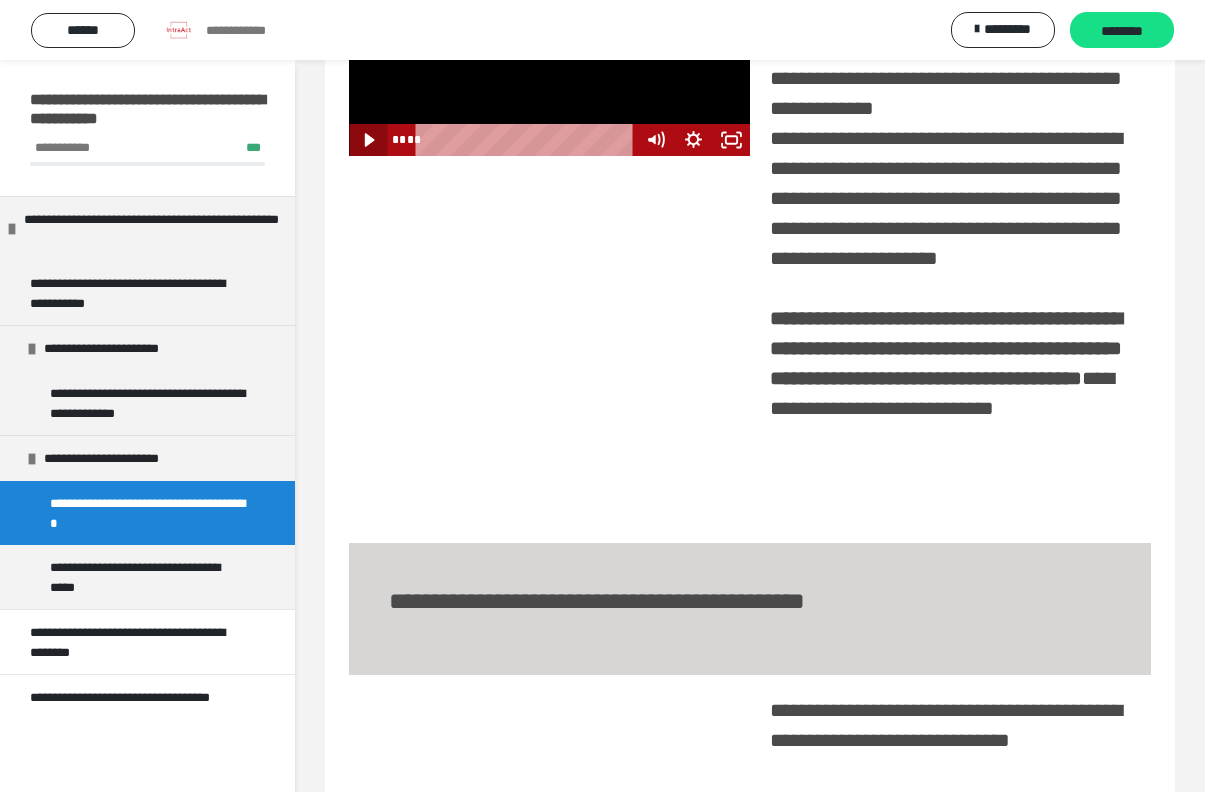 click 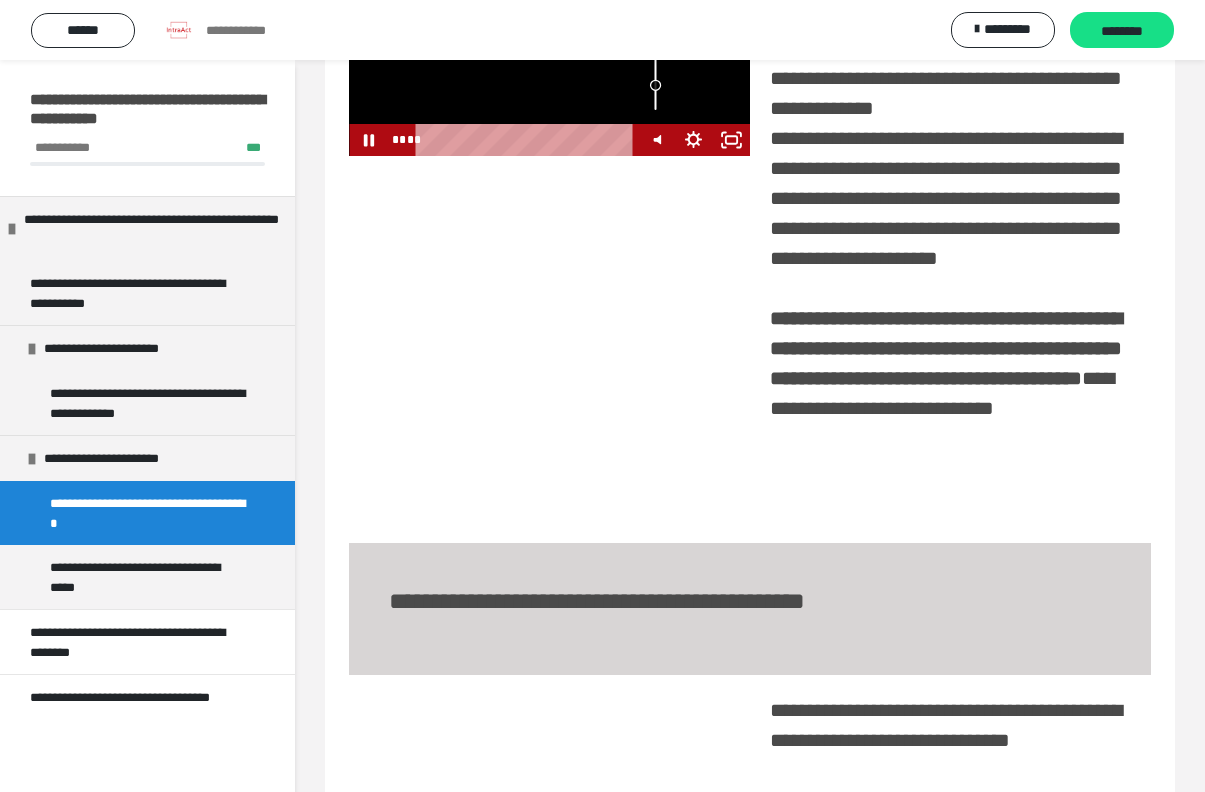 drag, startPoint x: 654, startPoint y: 354, endPoint x: 648, endPoint y: 383, distance: 29.614185 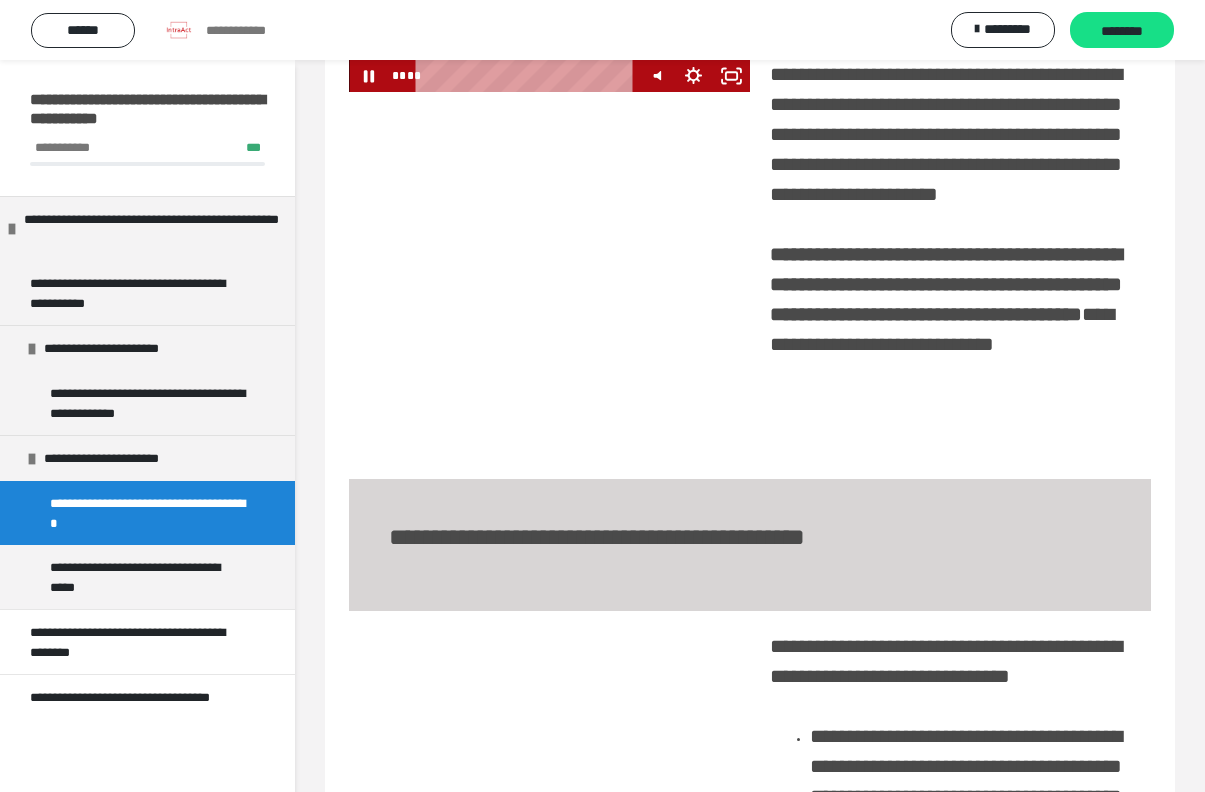 scroll, scrollTop: 3085, scrollLeft: 0, axis: vertical 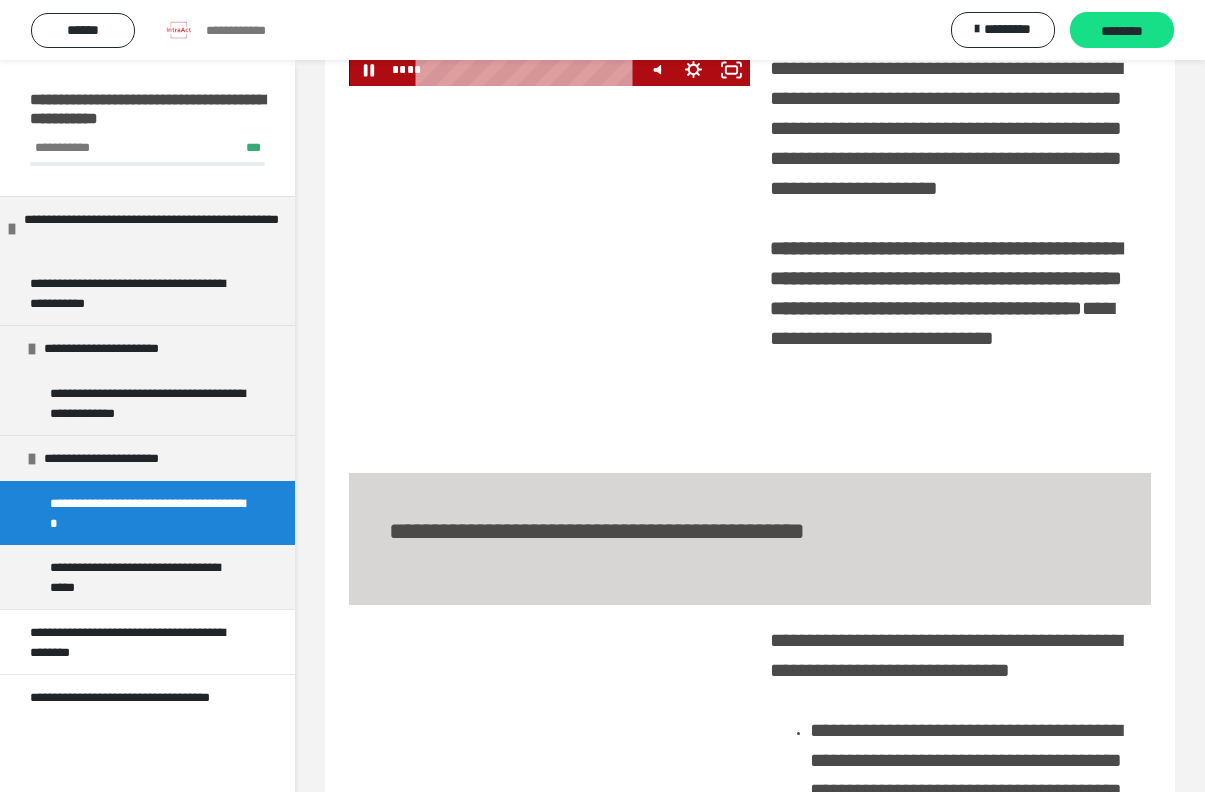 click at bounding box center [549, -27] 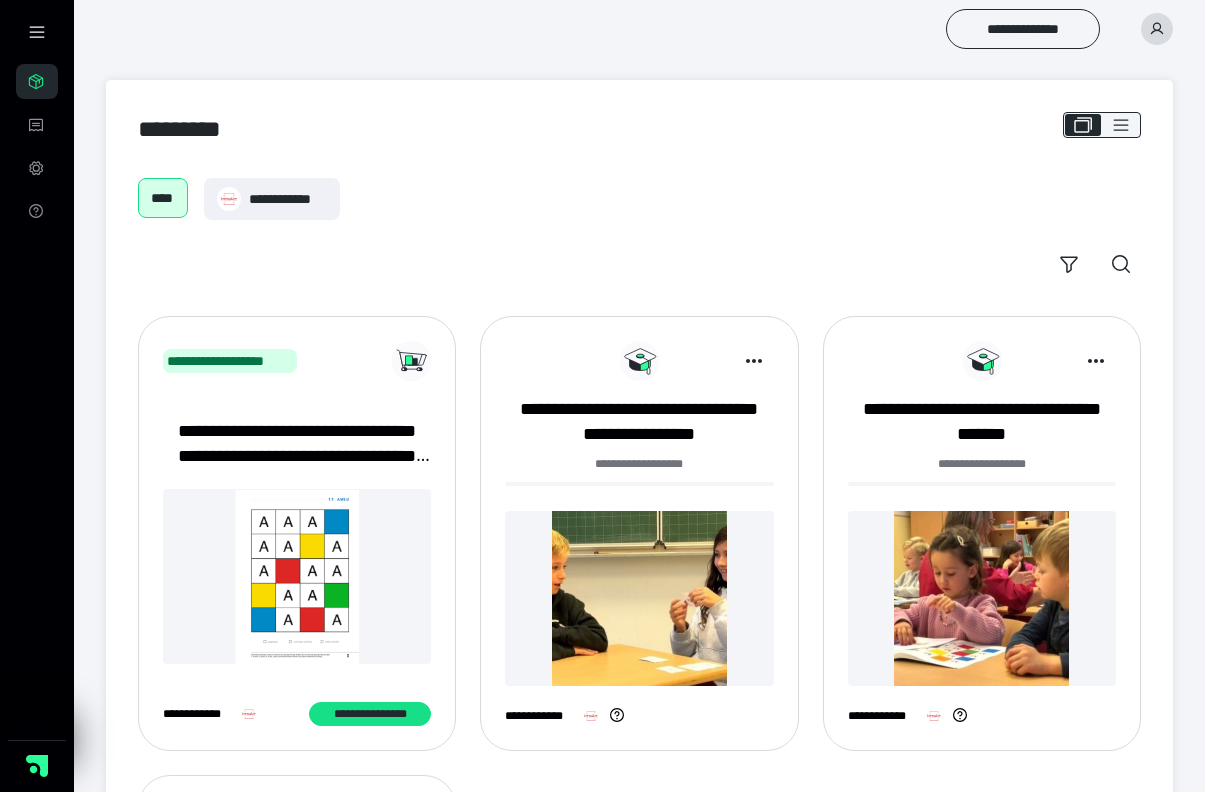 scroll, scrollTop: 8, scrollLeft: 0, axis: vertical 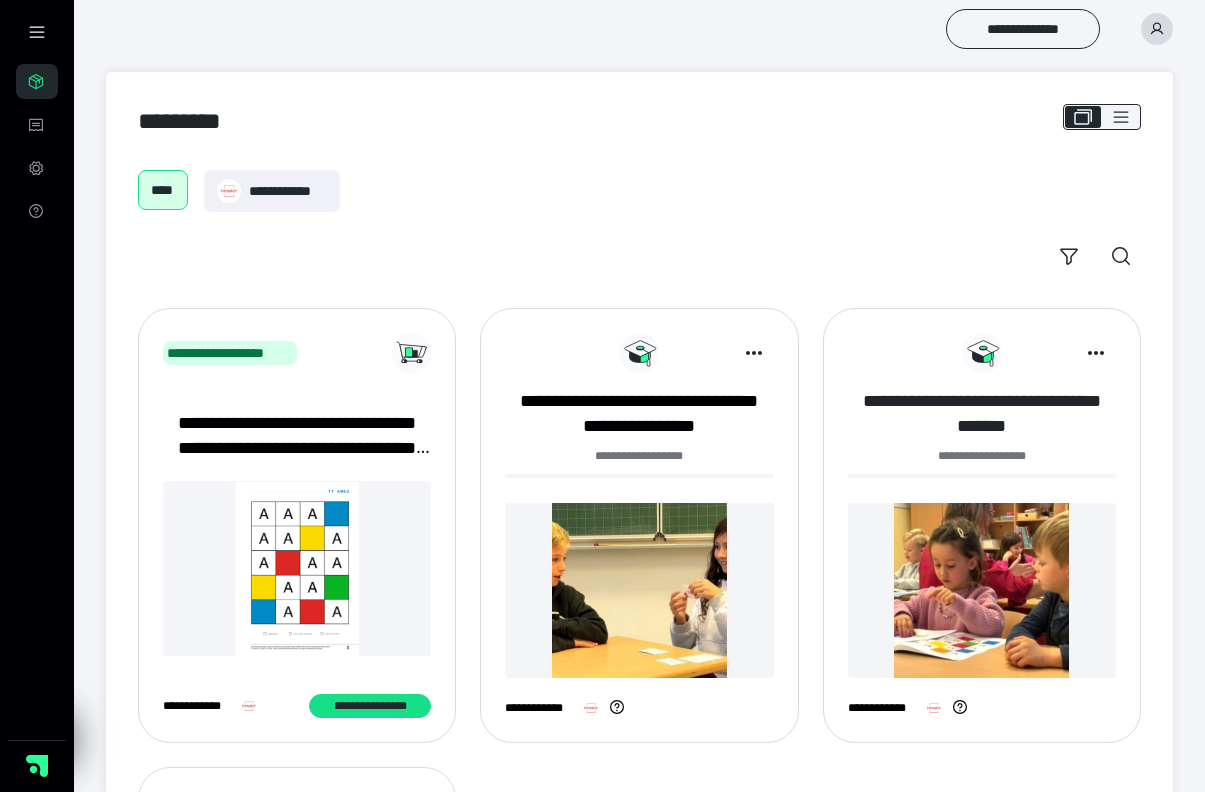 click on "**********" at bounding box center [982, 414] 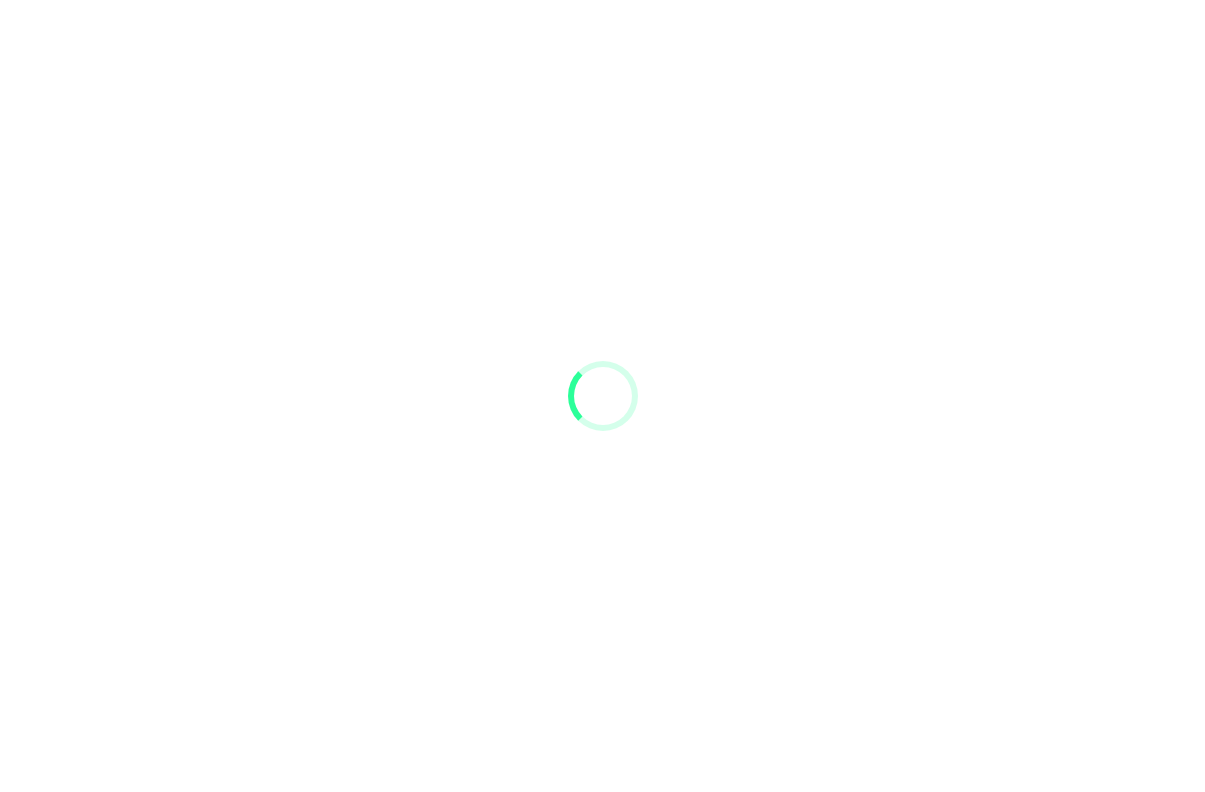 scroll, scrollTop: 0, scrollLeft: 0, axis: both 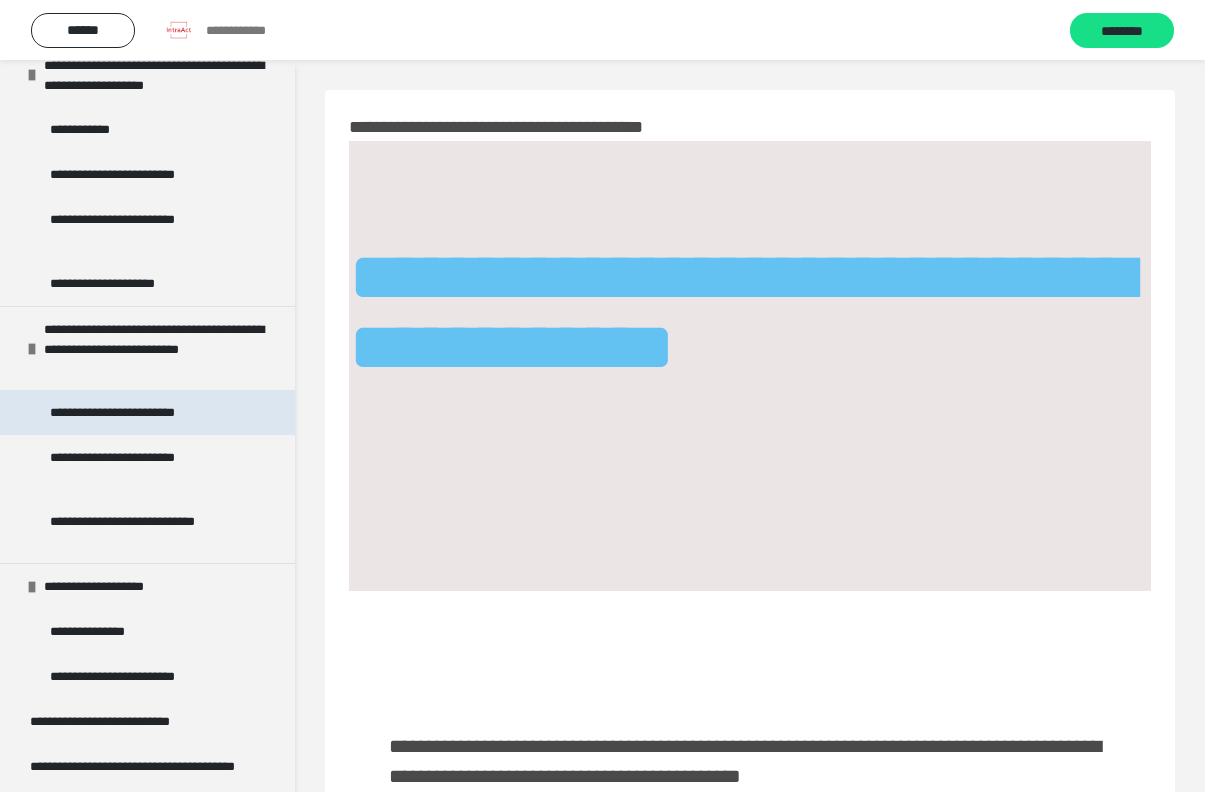 click on "**********" at bounding box center (144, 412) 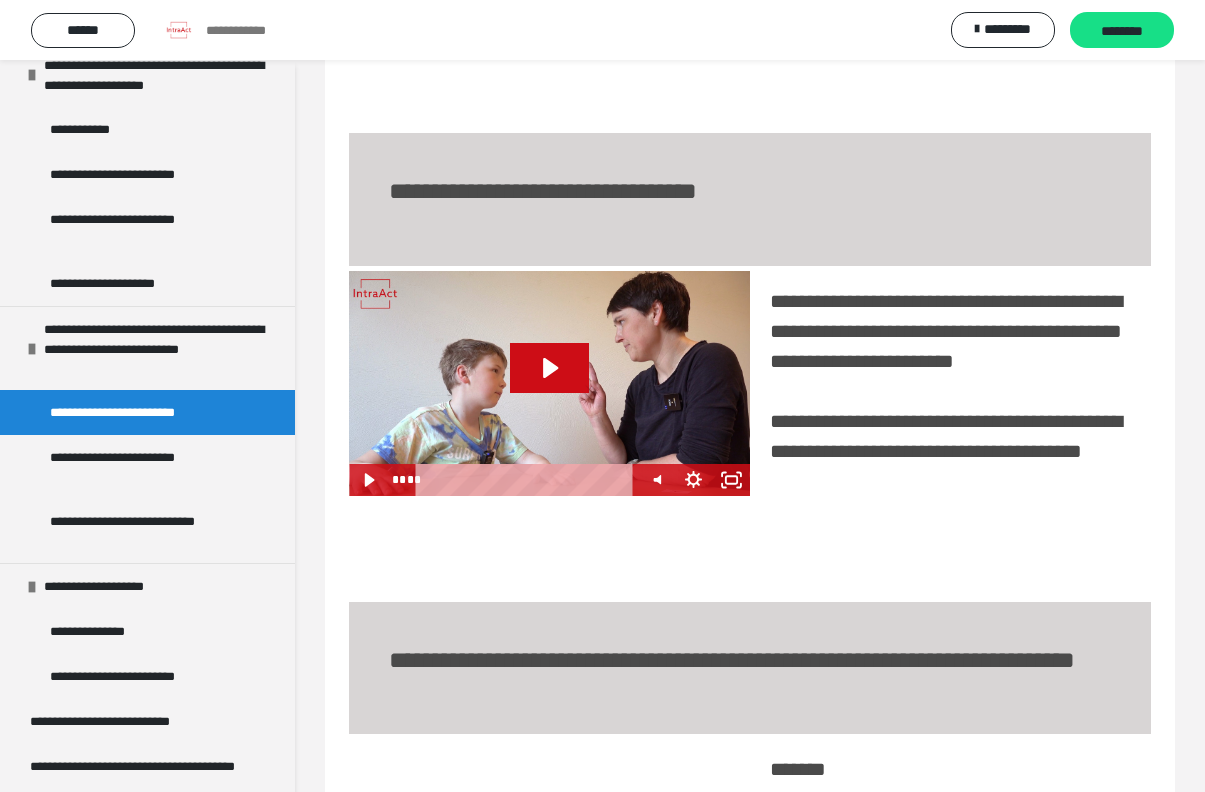 scroll, scrollTop: 978, scrollLeft: 0, axis: vertical 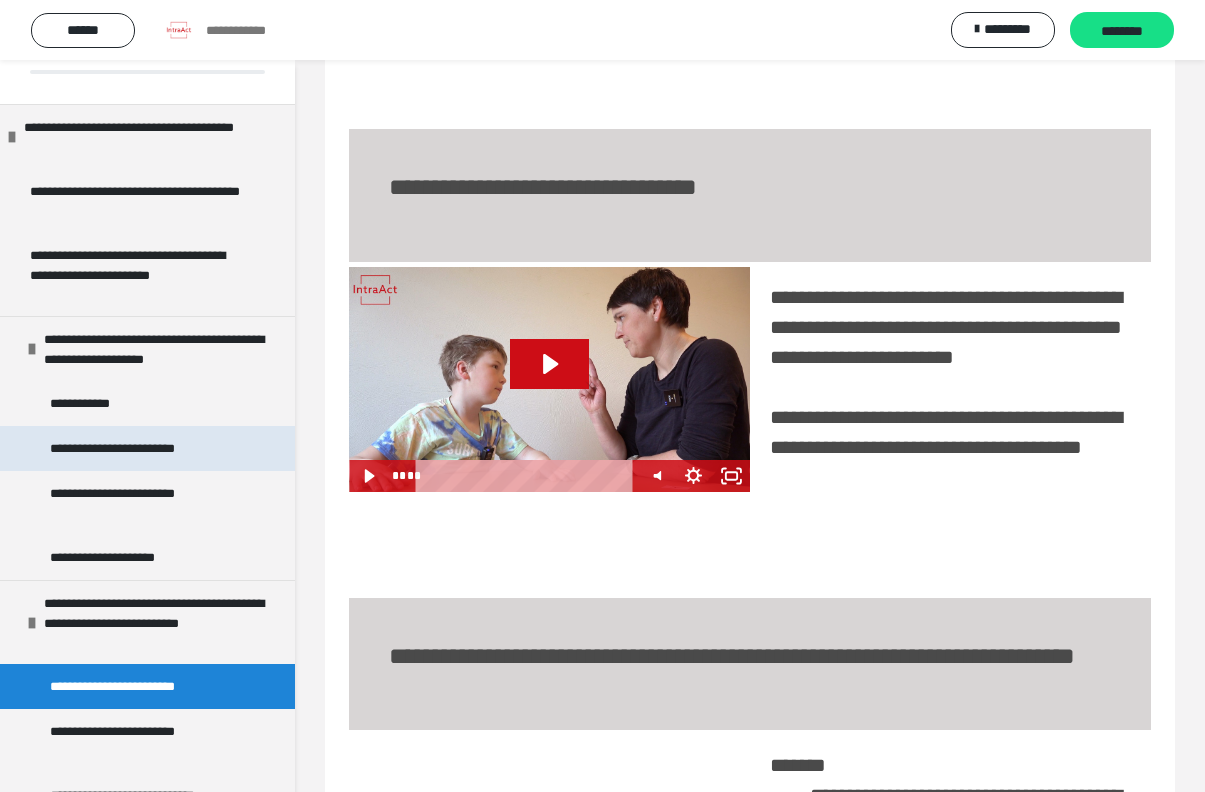 click on "**********" at bounding box center [144, 448] 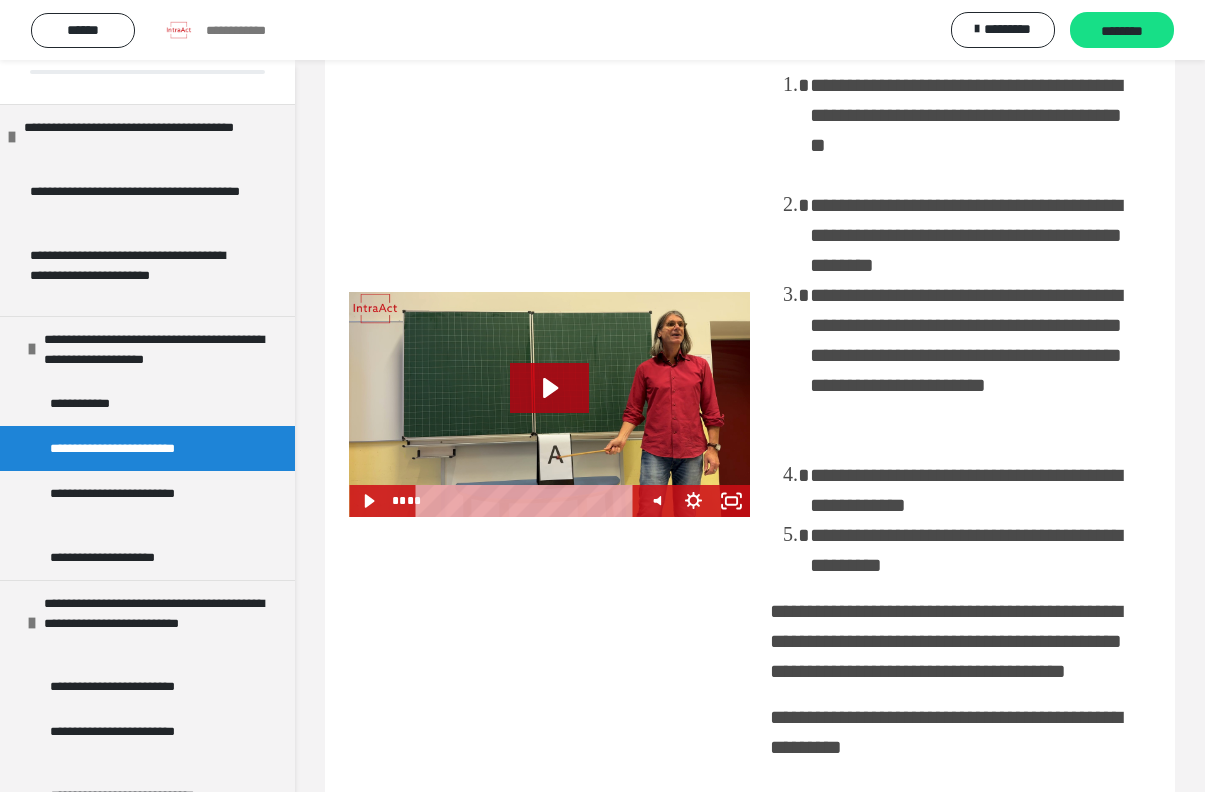 scroll, scrollTop: 2016, scrollLeft: 0, axis: vertical 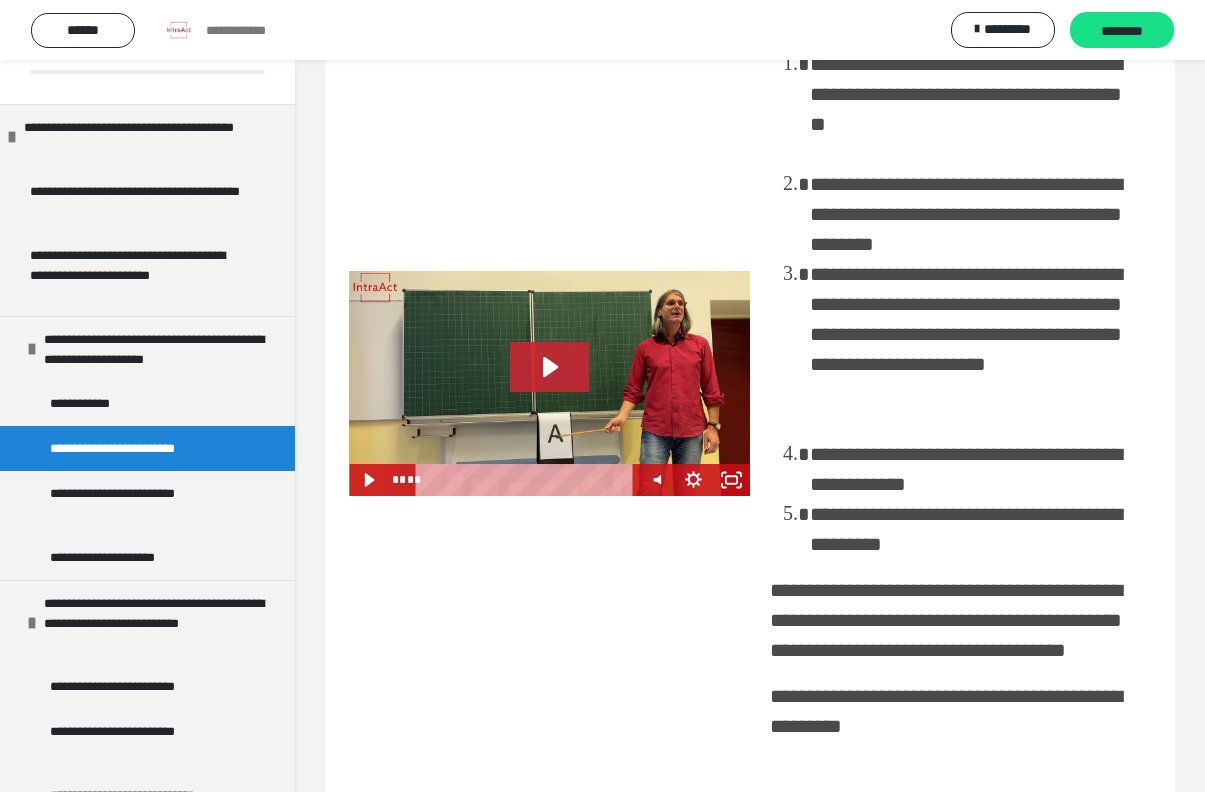 click 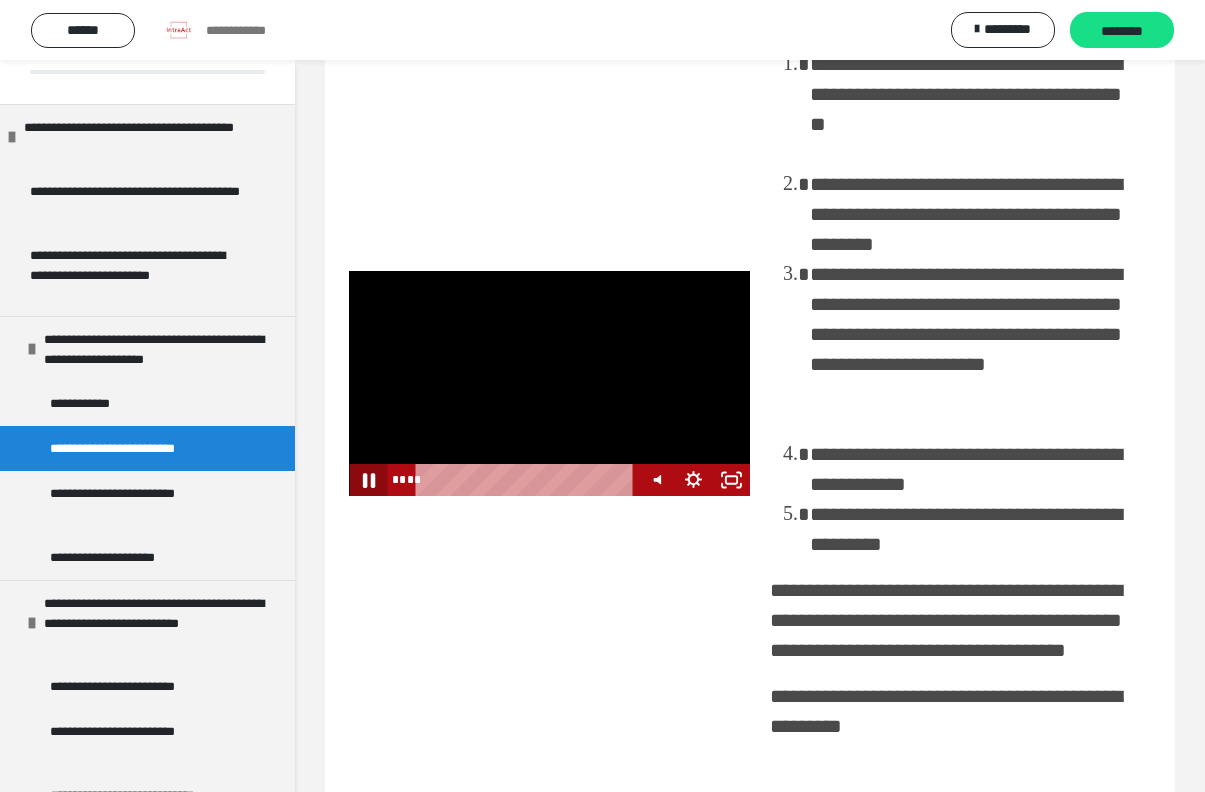click 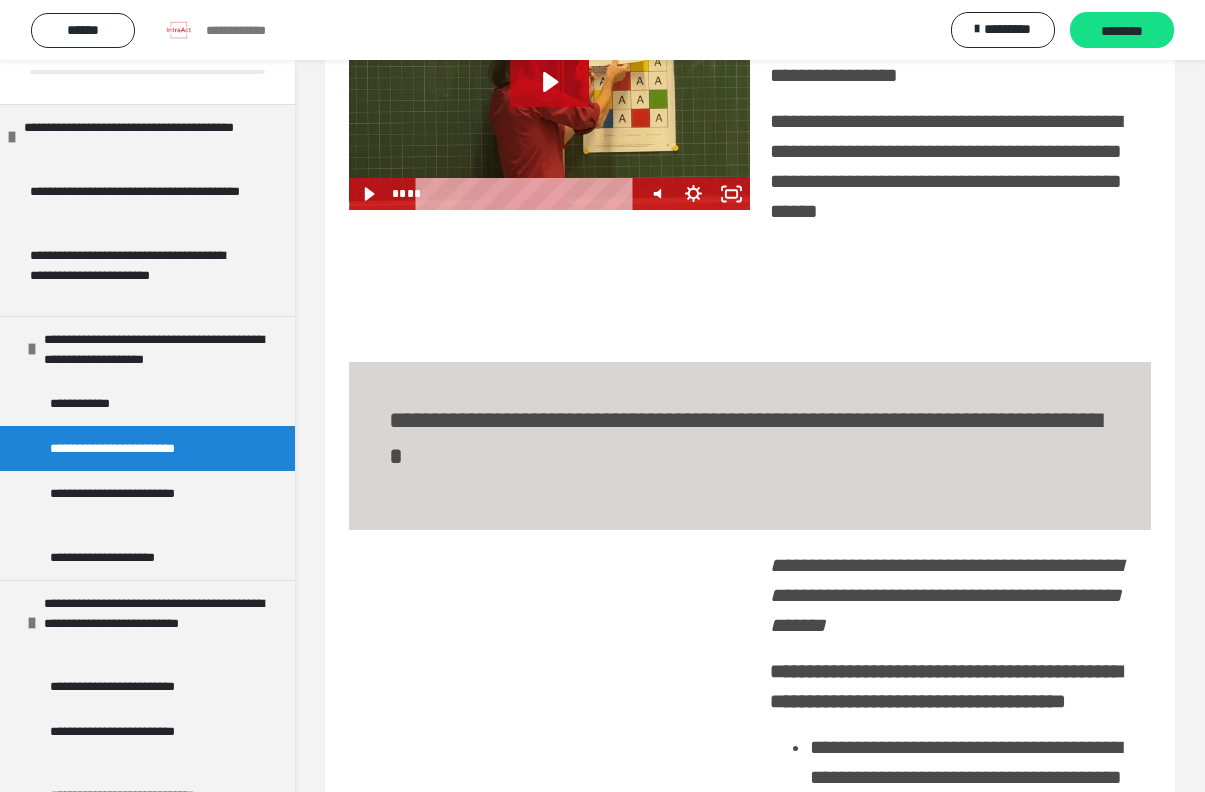 scroll, scrollTop: 3094, scrollLeft: 0, axis: vertical 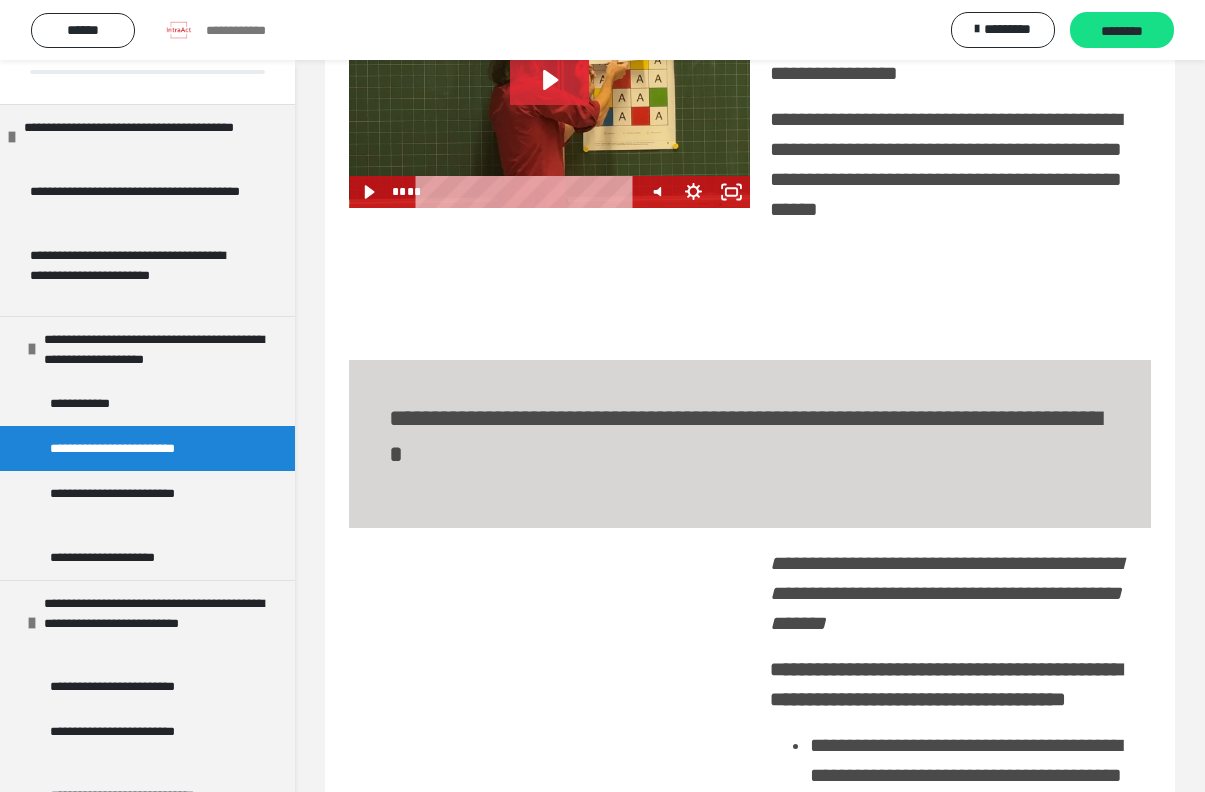 click 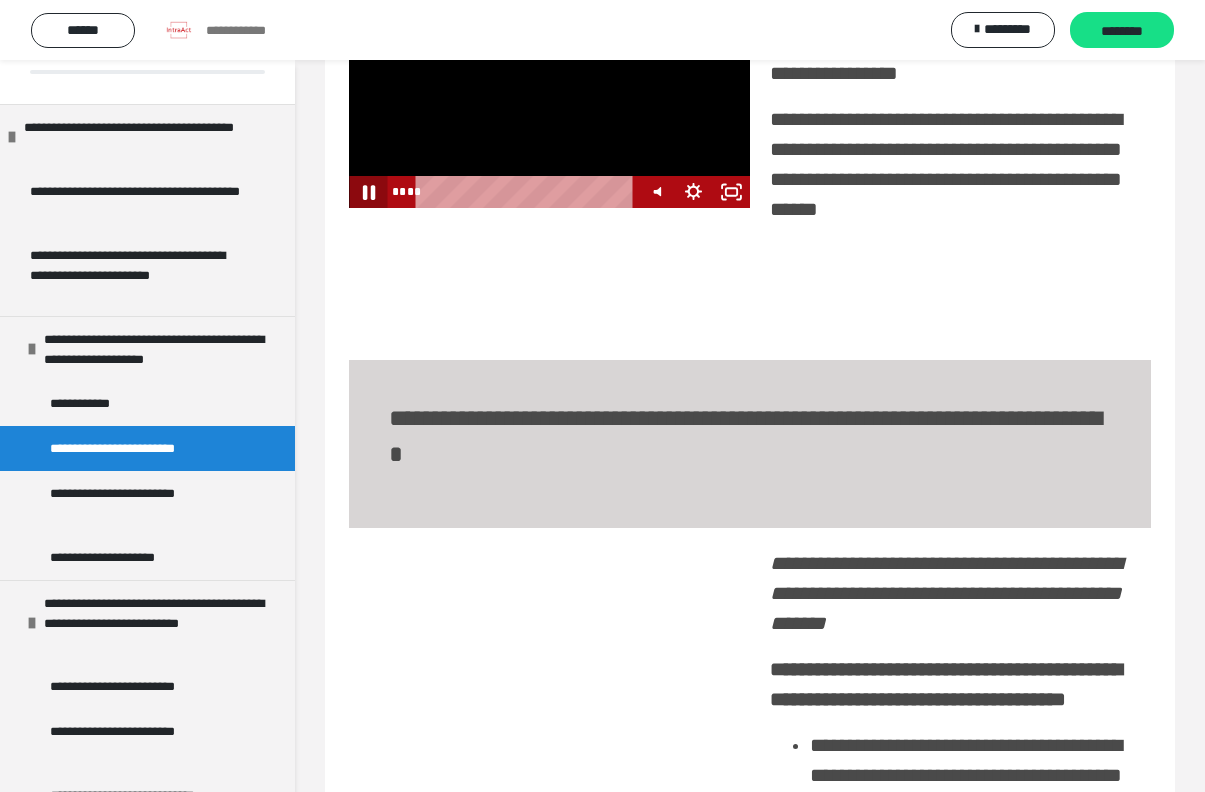 click 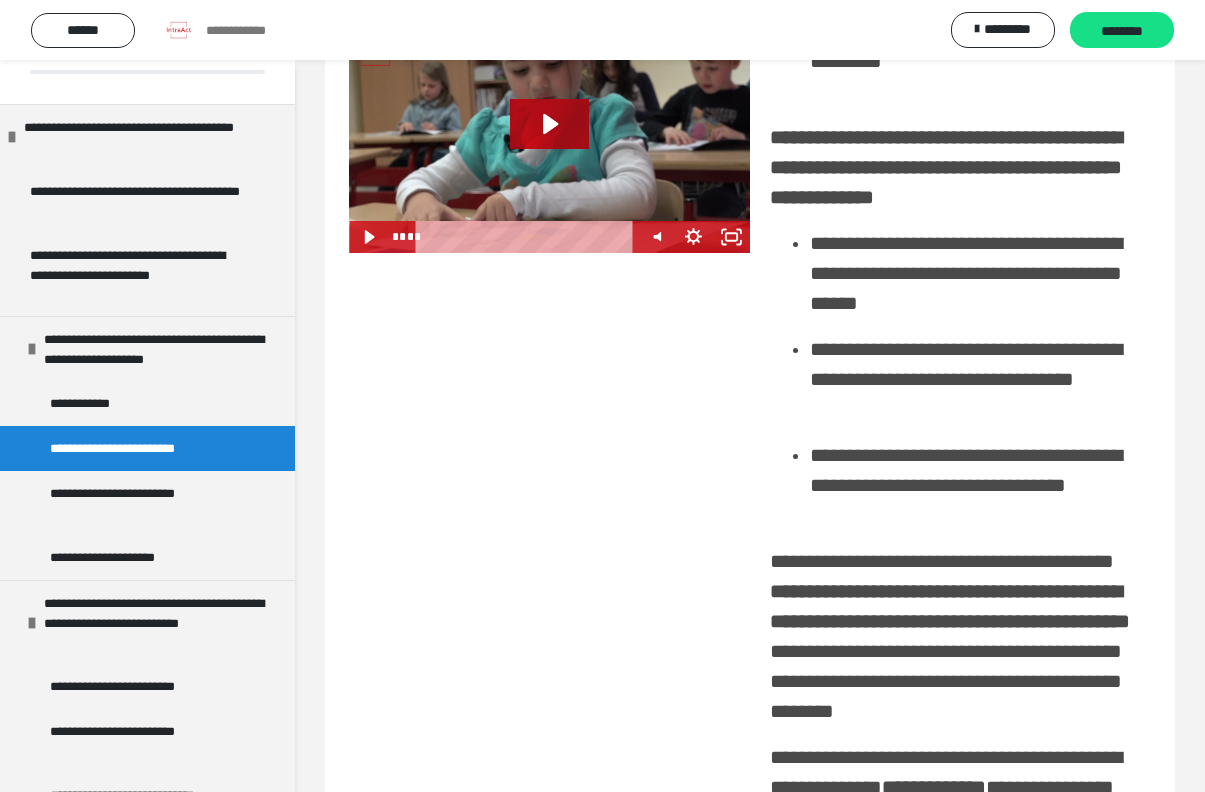 scroll, scrollTop: 4159, scrollLeft: 0, axis: vertical 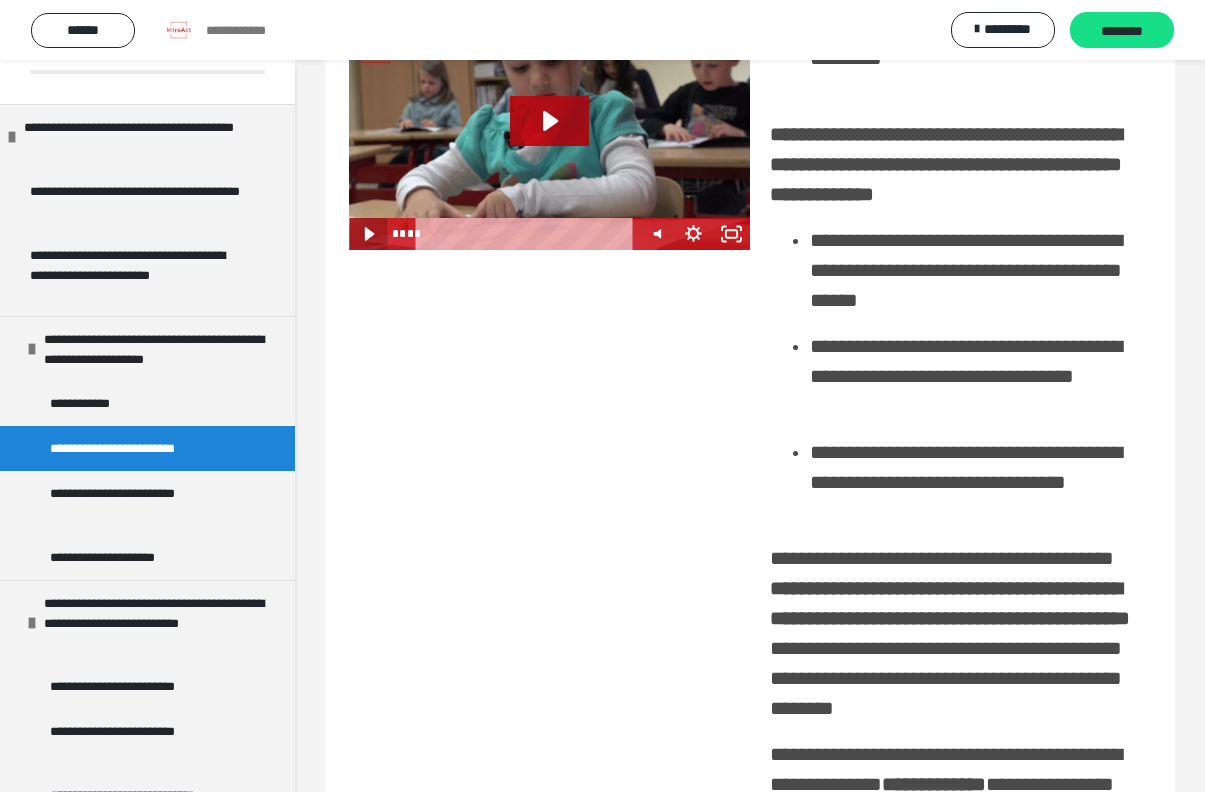 click 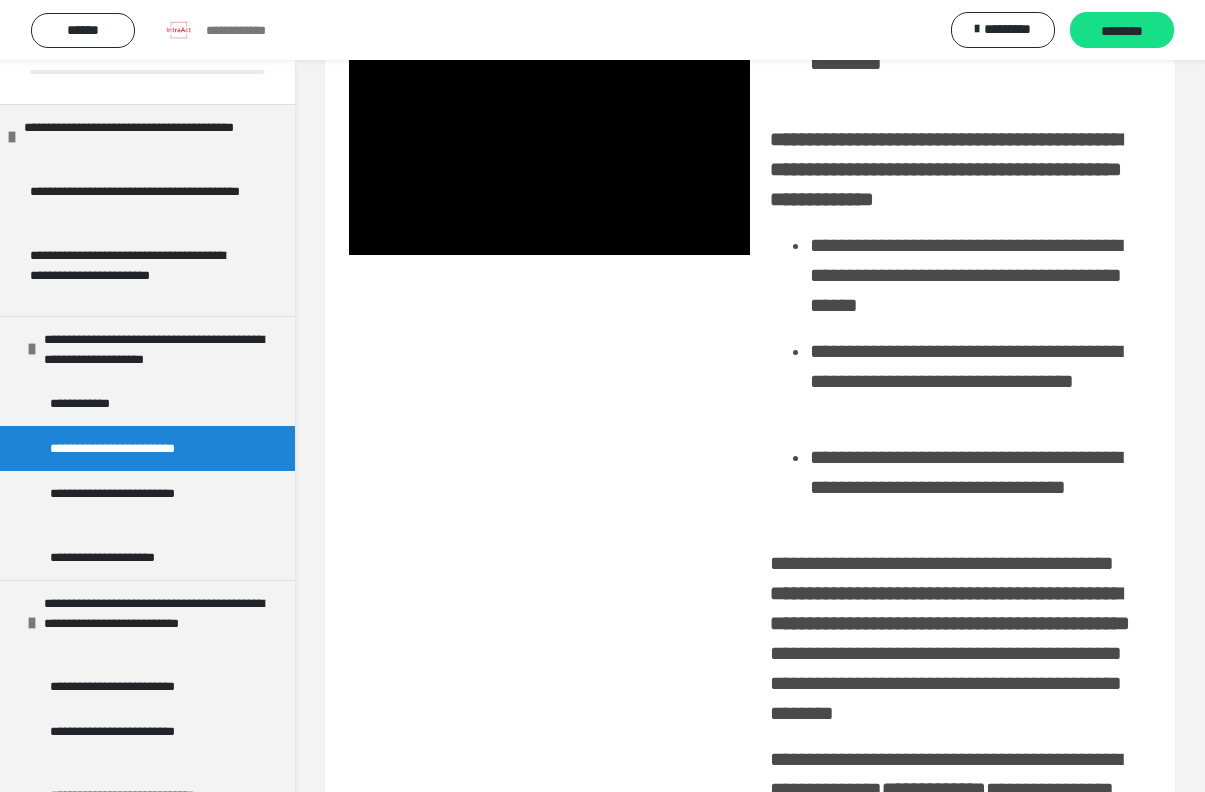 scroll, scrollTop: 4154, scrollLeft: 0, axis: vertical 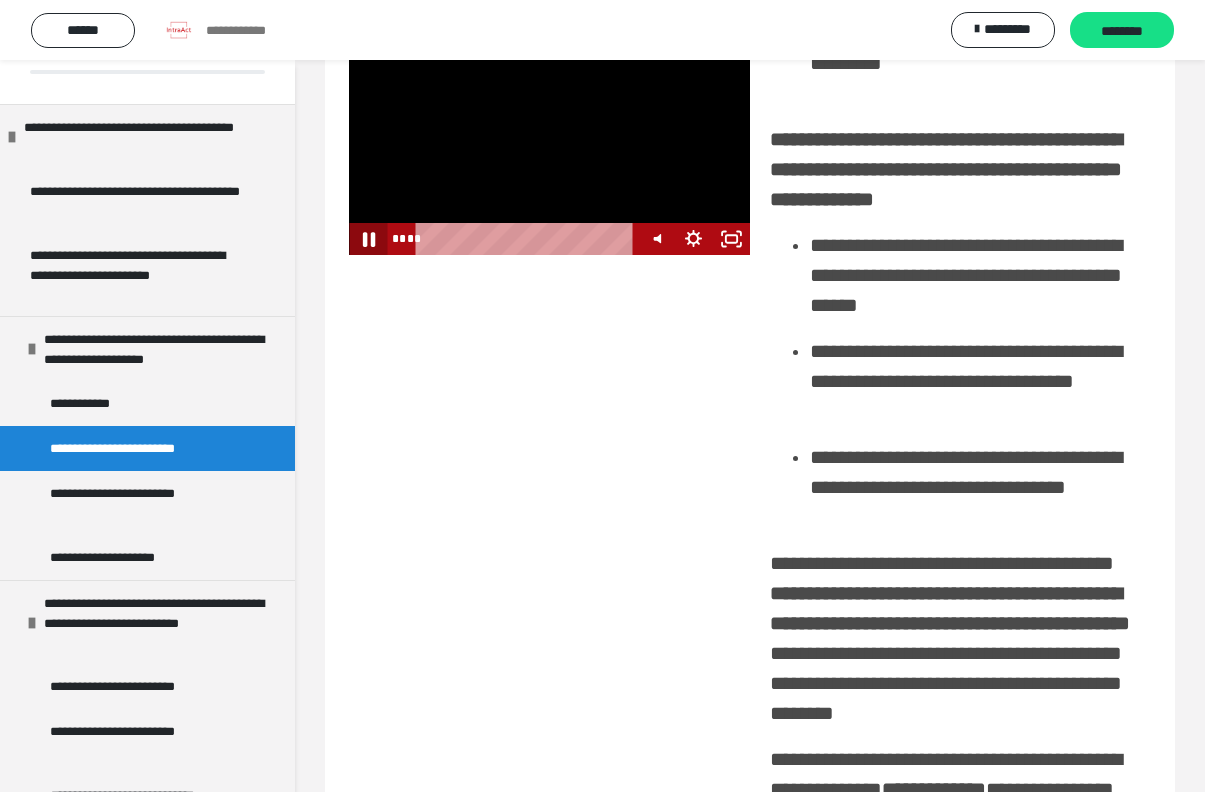 click 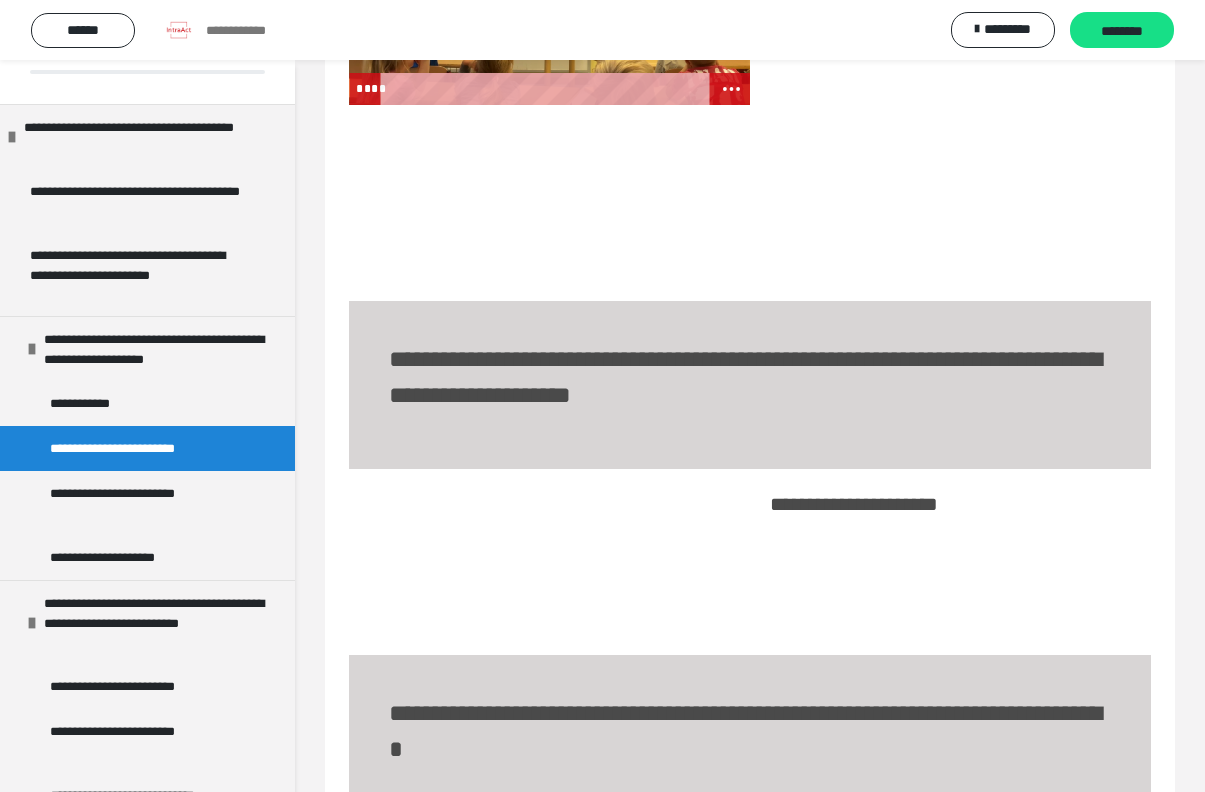 scroll, scrollTop: 5339, scrollLeft: 0, axis: vertical 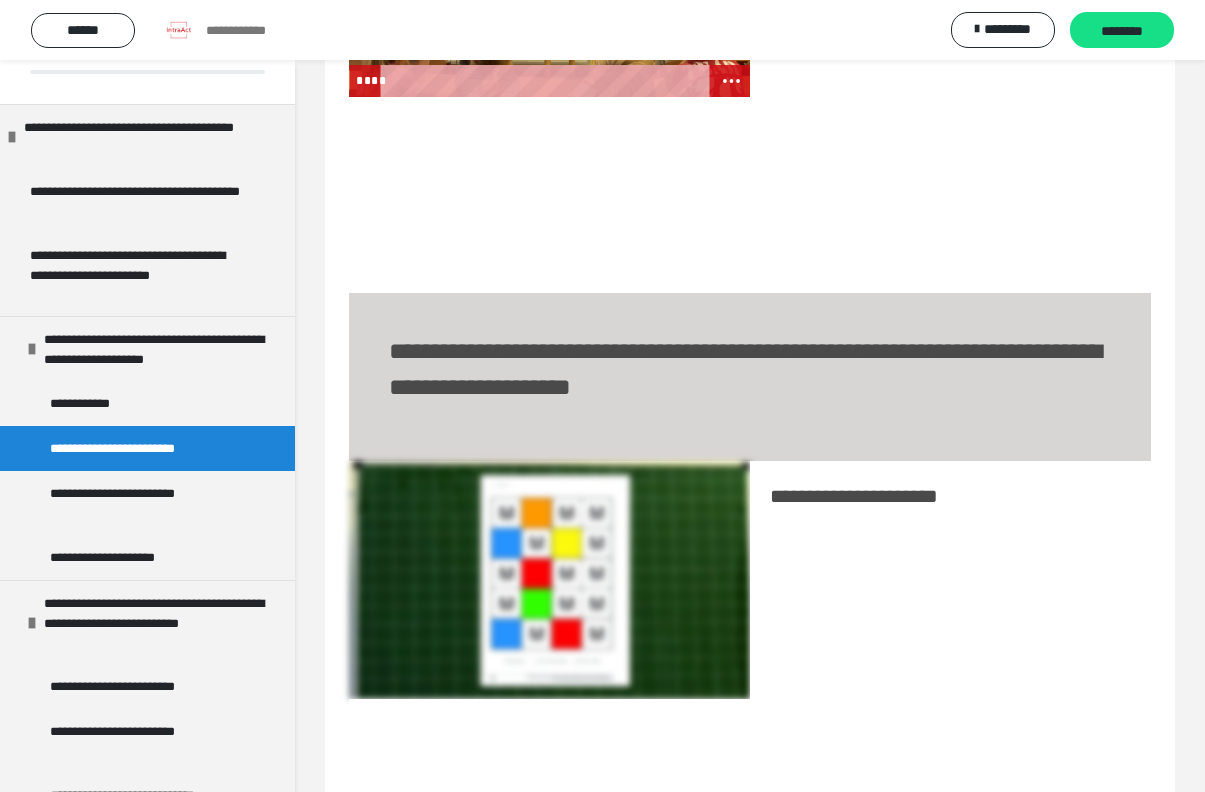 click 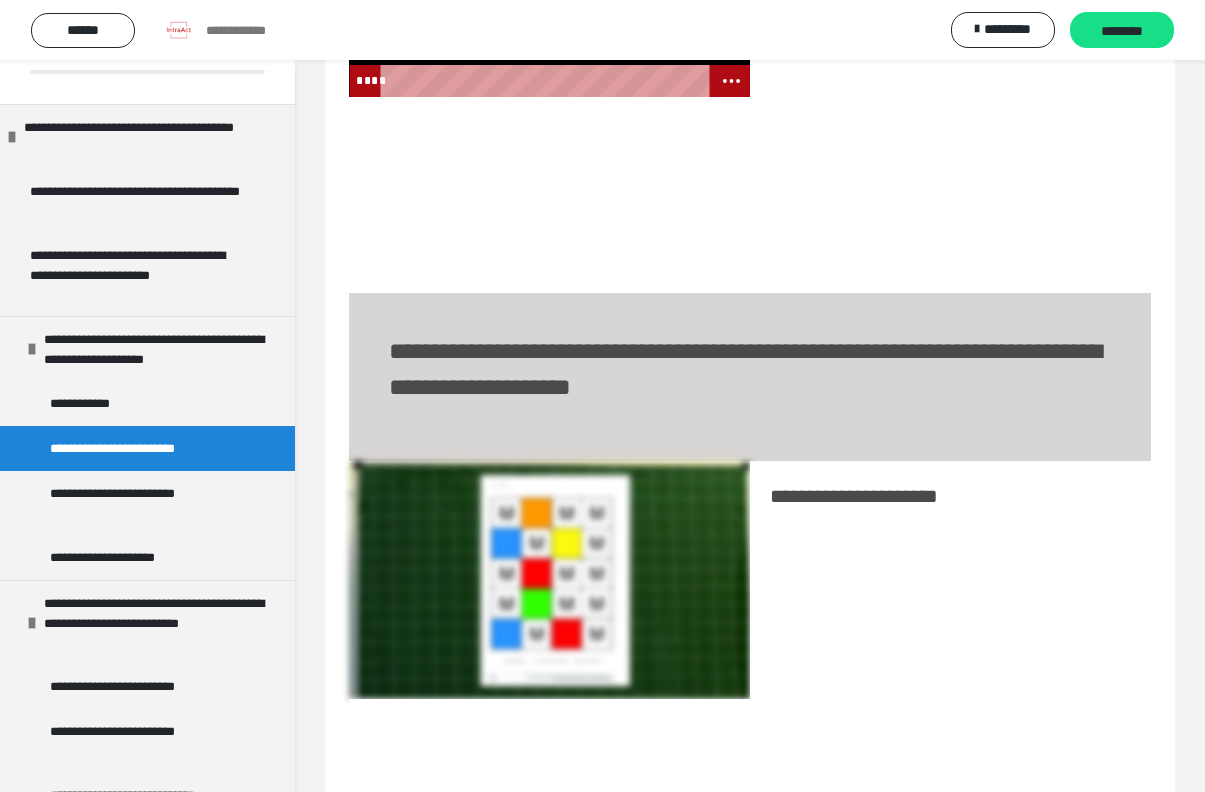 click at bounding box center [549, -16] 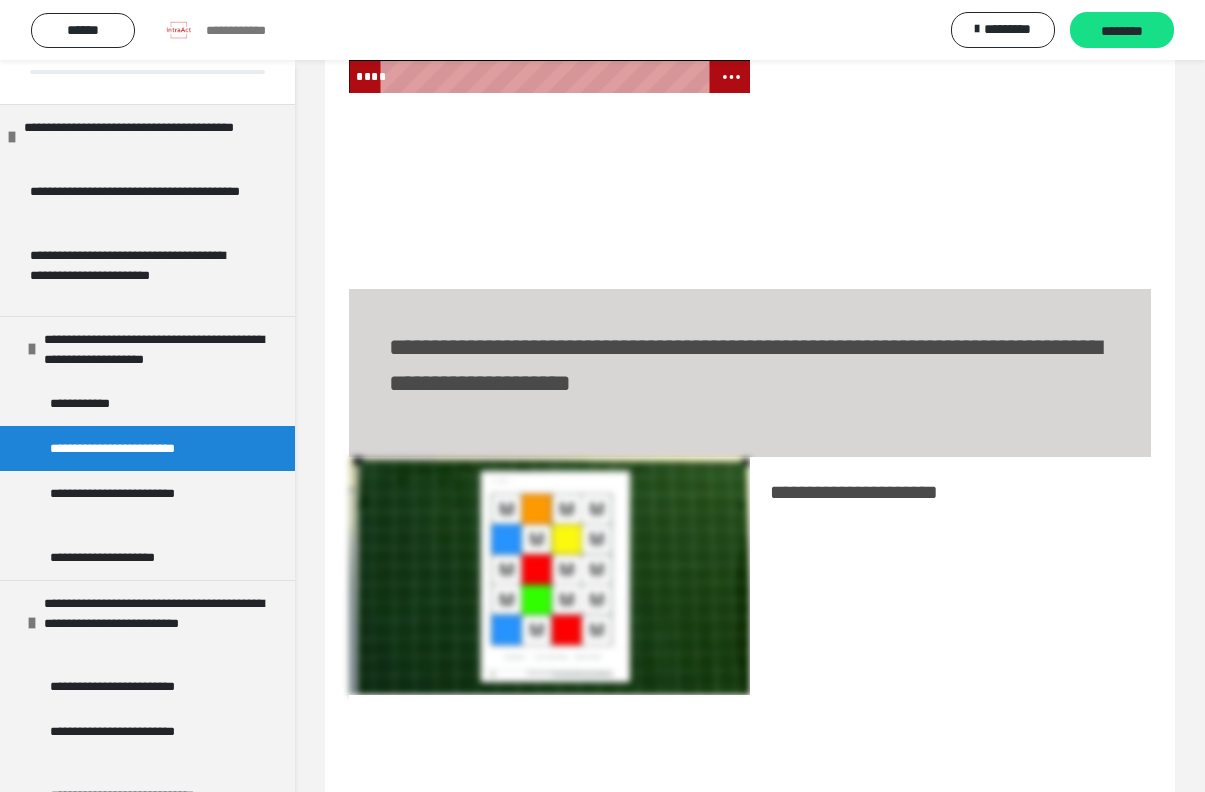 scroll, scrollTop: 5345, scrollLeft: 0, axis: vertical 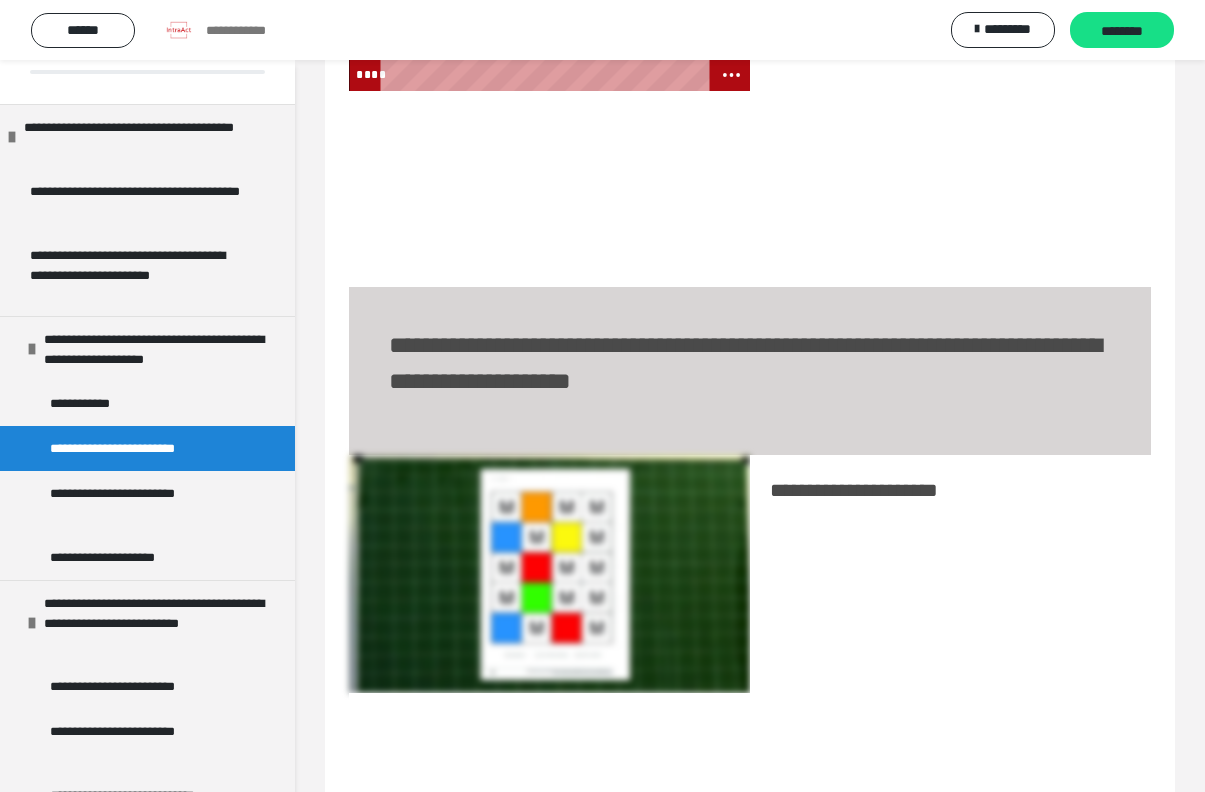 click at bounding box center (549, -22) 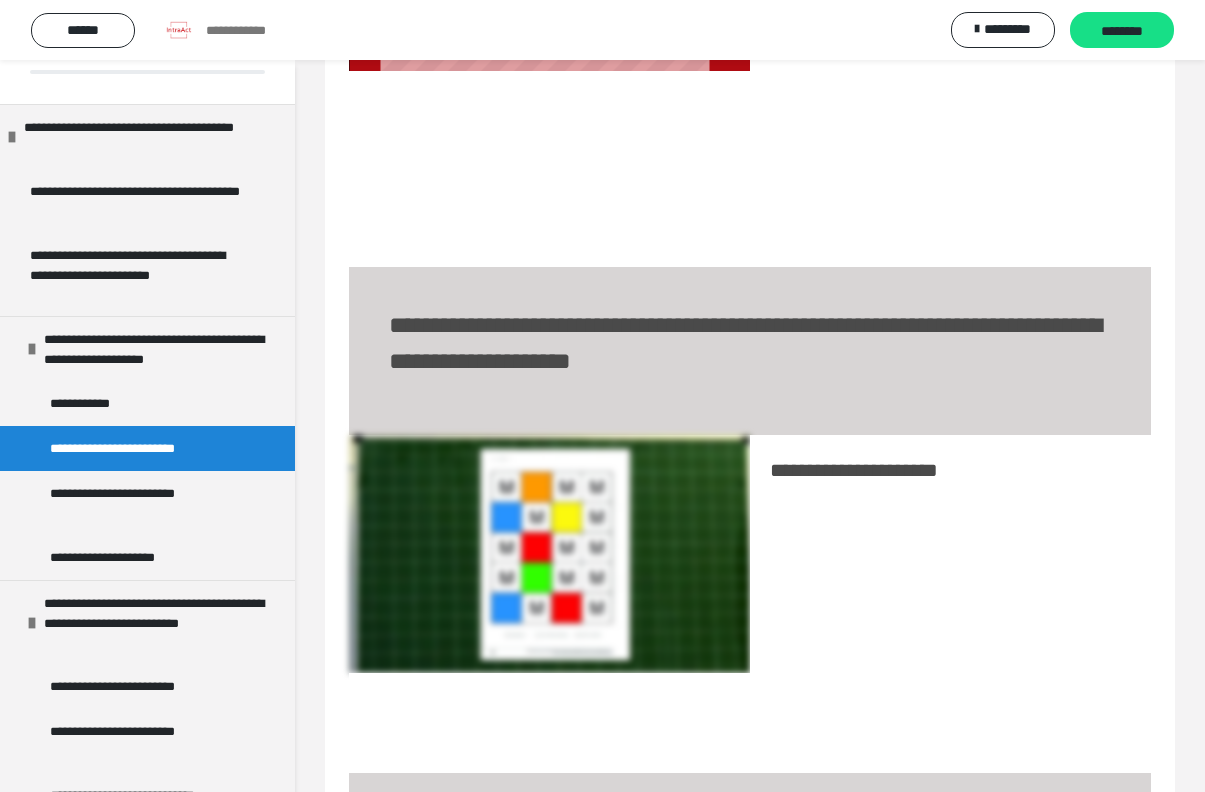 scroll, scrollTop: 5373, scrollLeft: 0, axis: vertical 